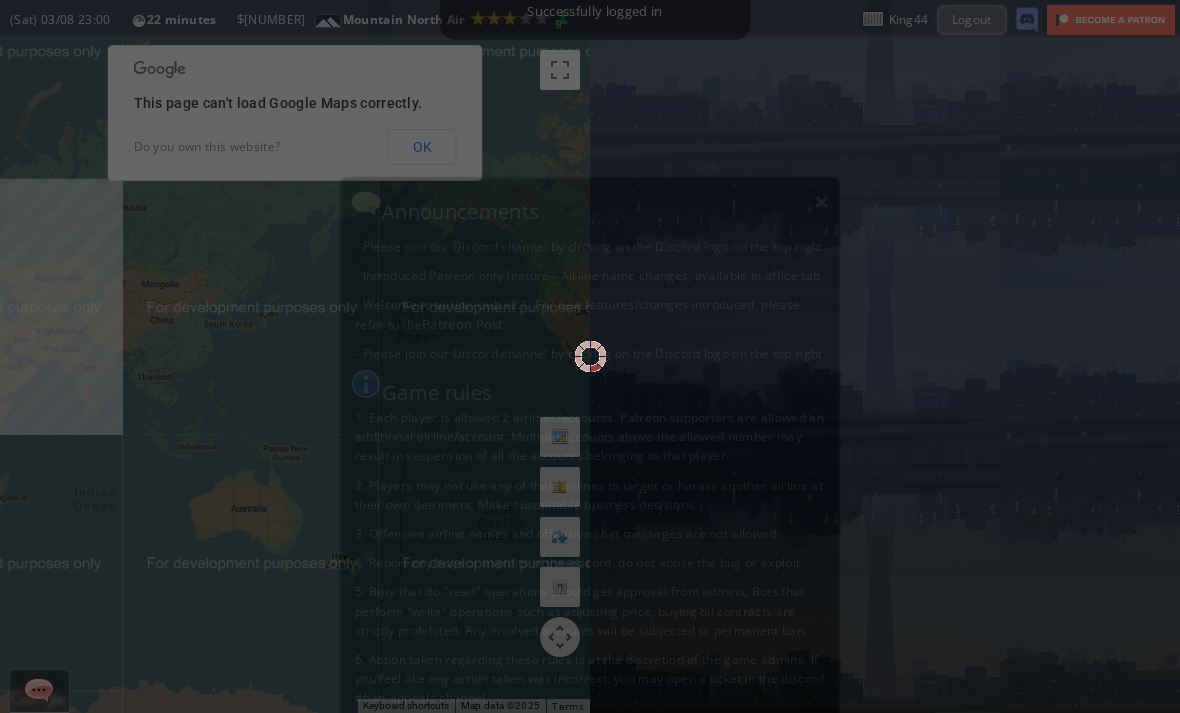 scroll, scrollTop: 0, scrollLeft: 0, axis: both 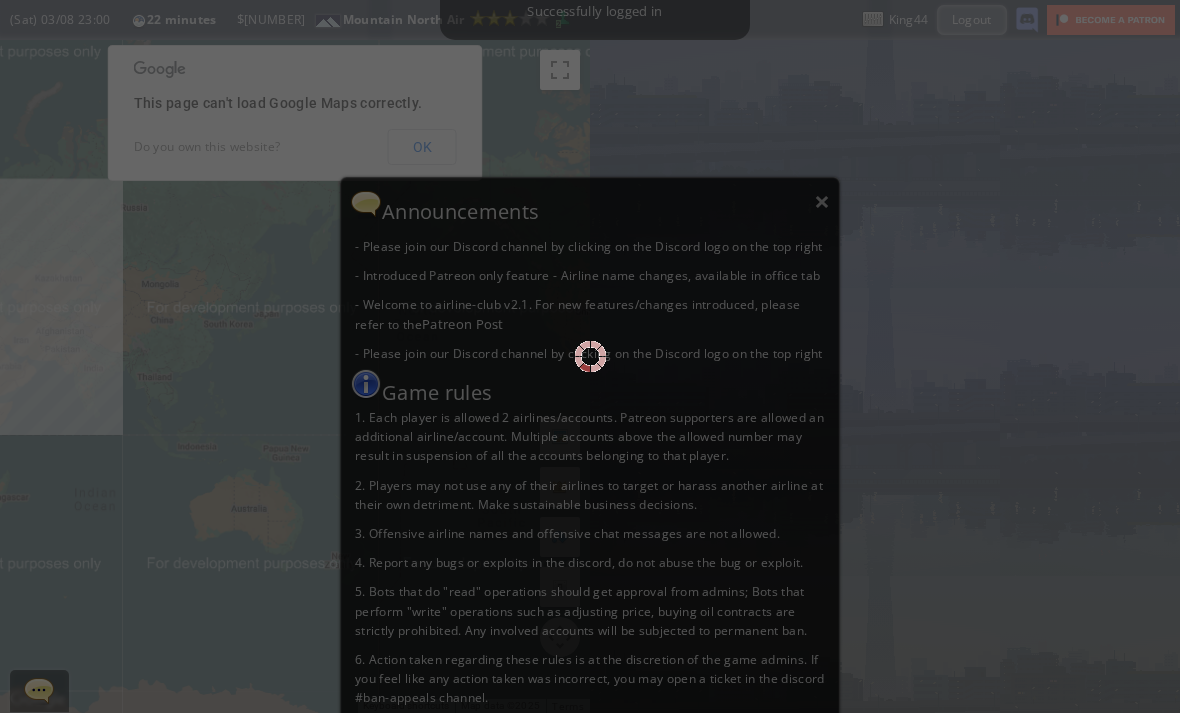 click at bounding box center (590, 356) 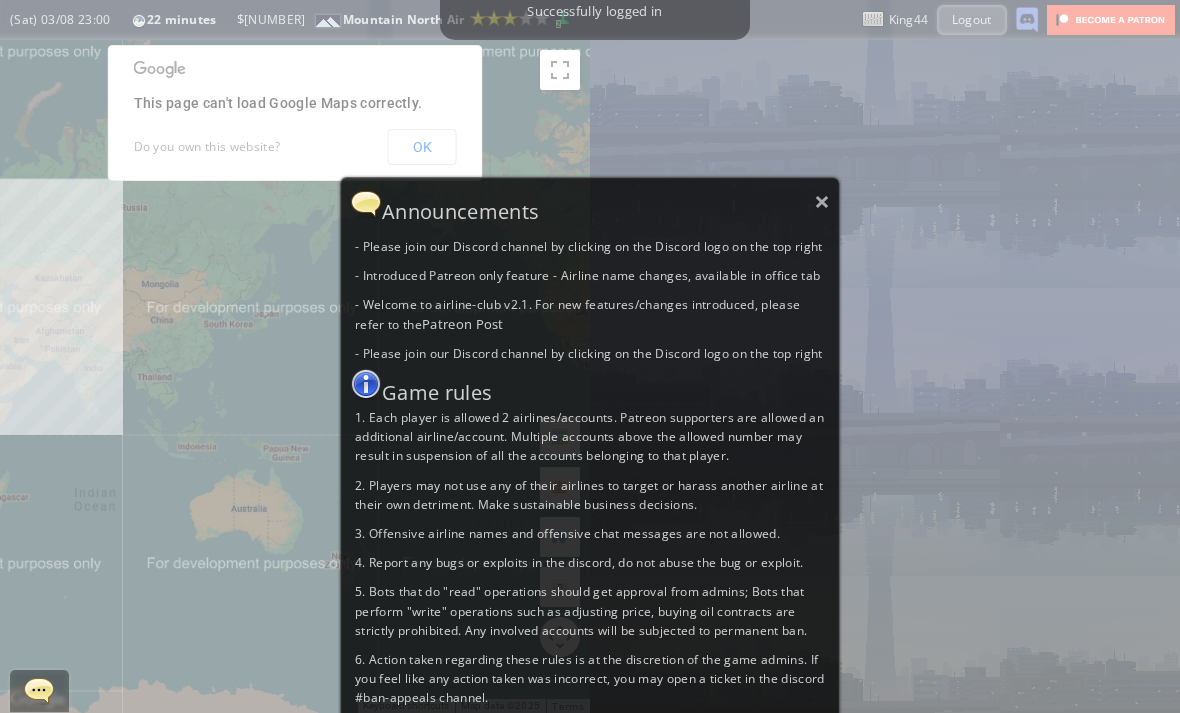 click on "×" at bounding box center (822, 201) 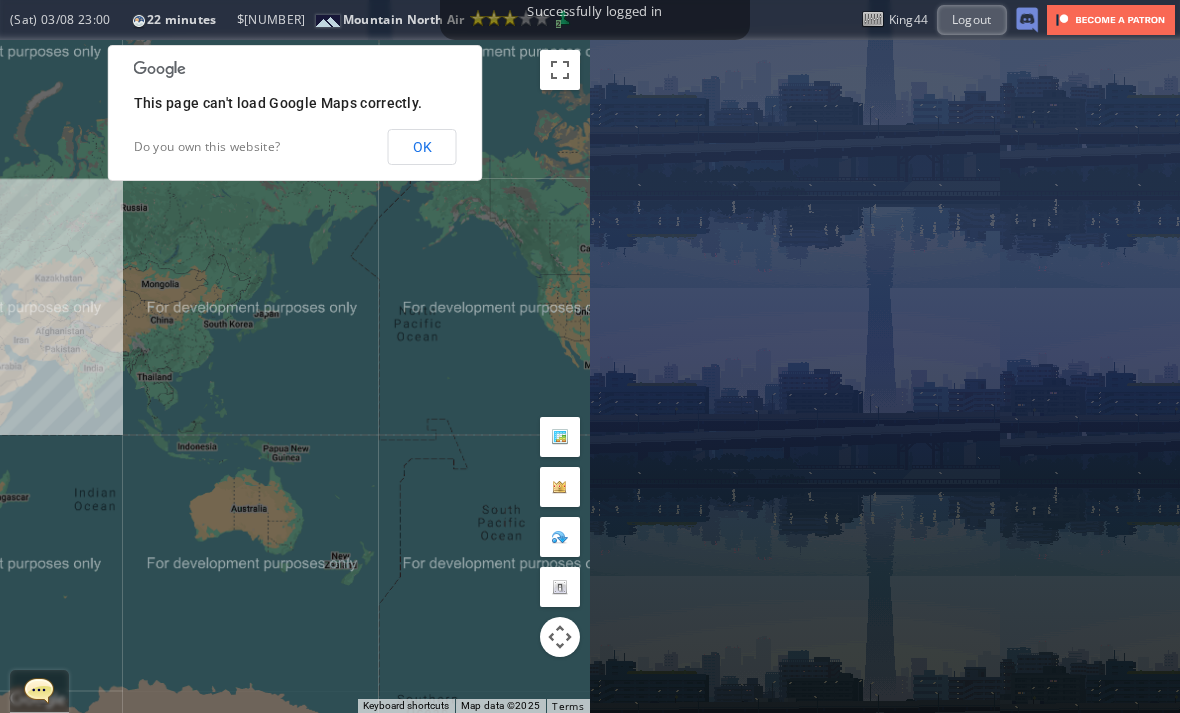 click at bounding box center [39, 690] 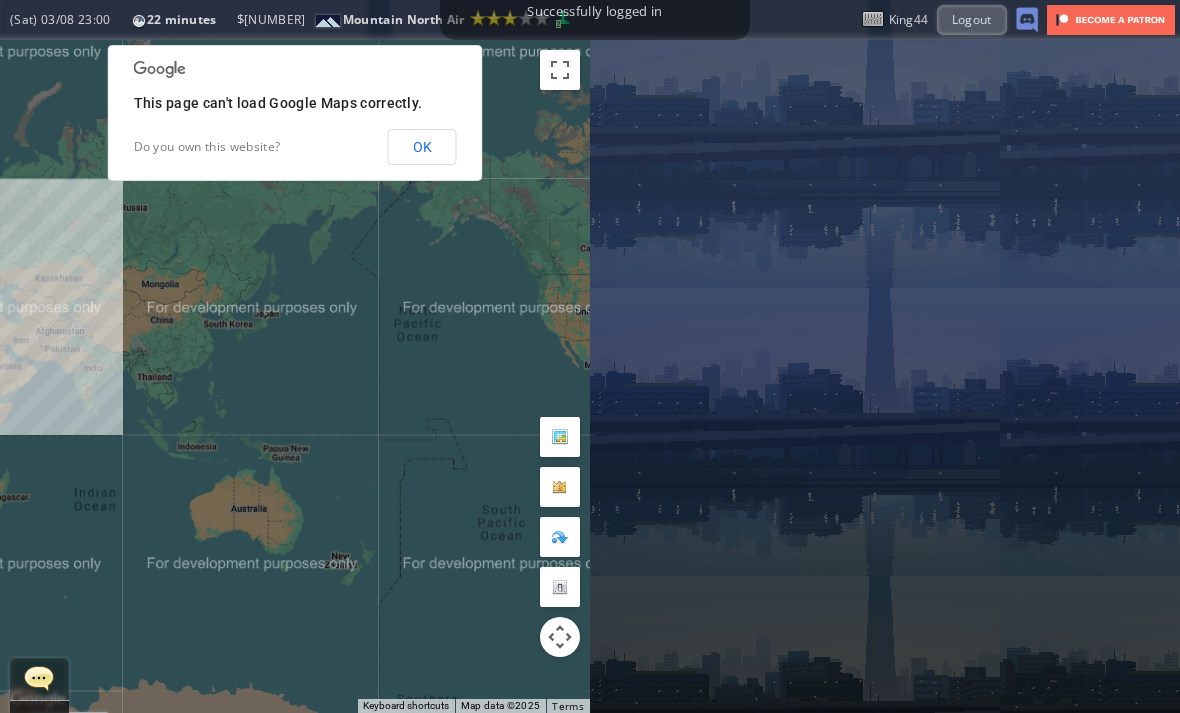 scroll, scrollTop: 498, scrollLeft: 0, axis: vertical 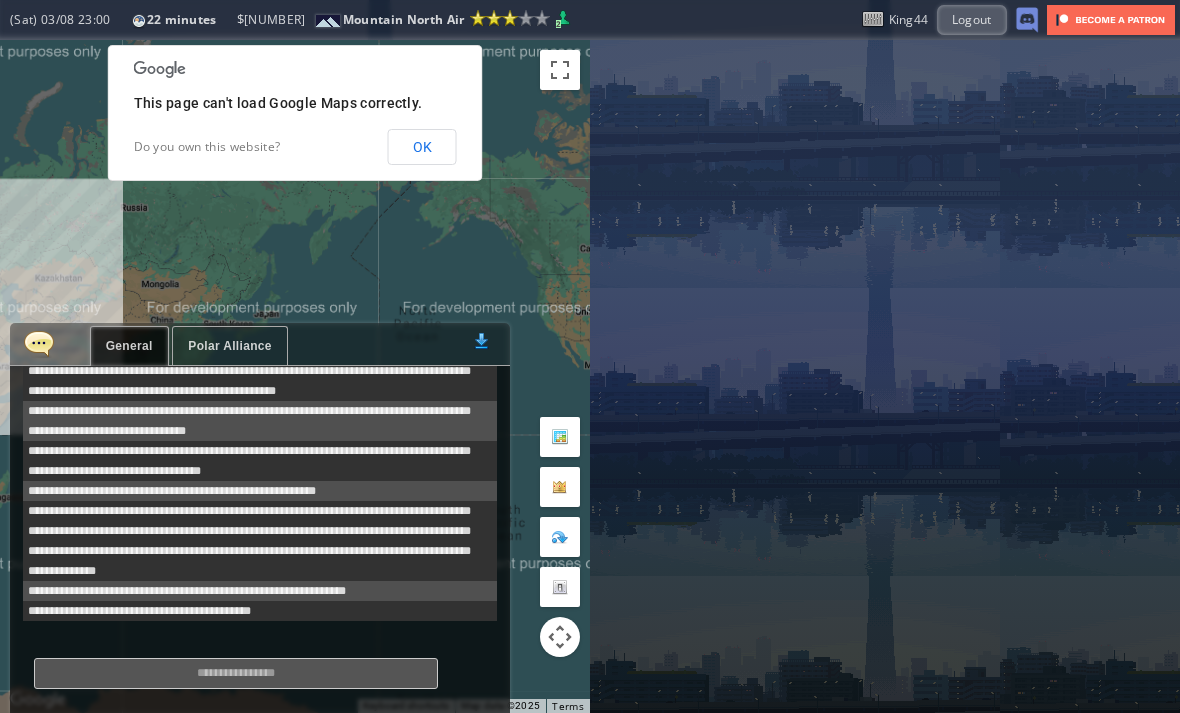 click on "Polar Alliance" at bounding box center (229, 346) 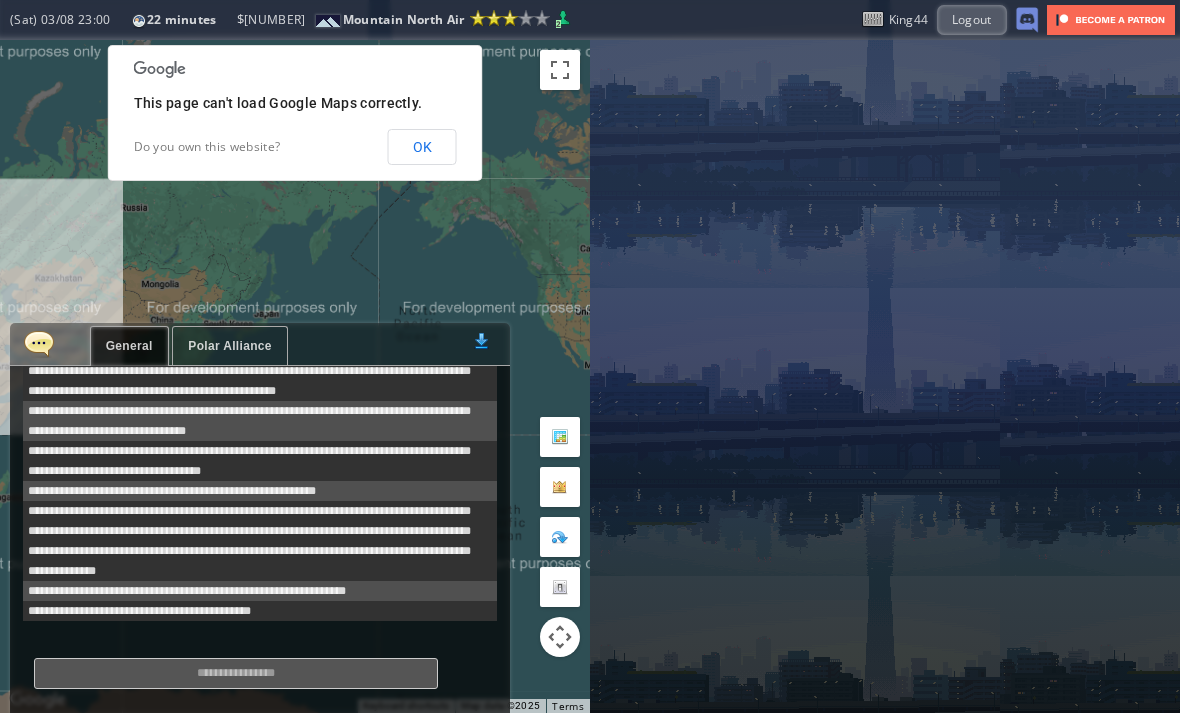 scroll, scrollTop: 675, scrollLeft: 0, axis: vertical 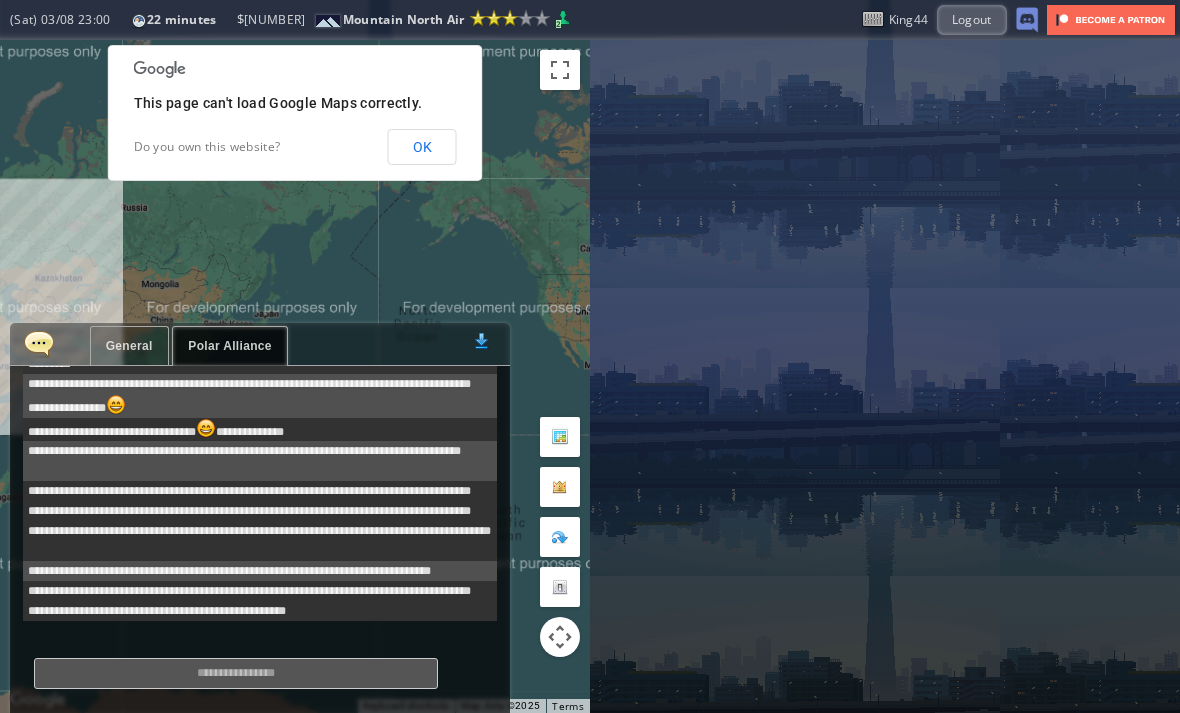 click on "General" at bounding box center [129, 346] 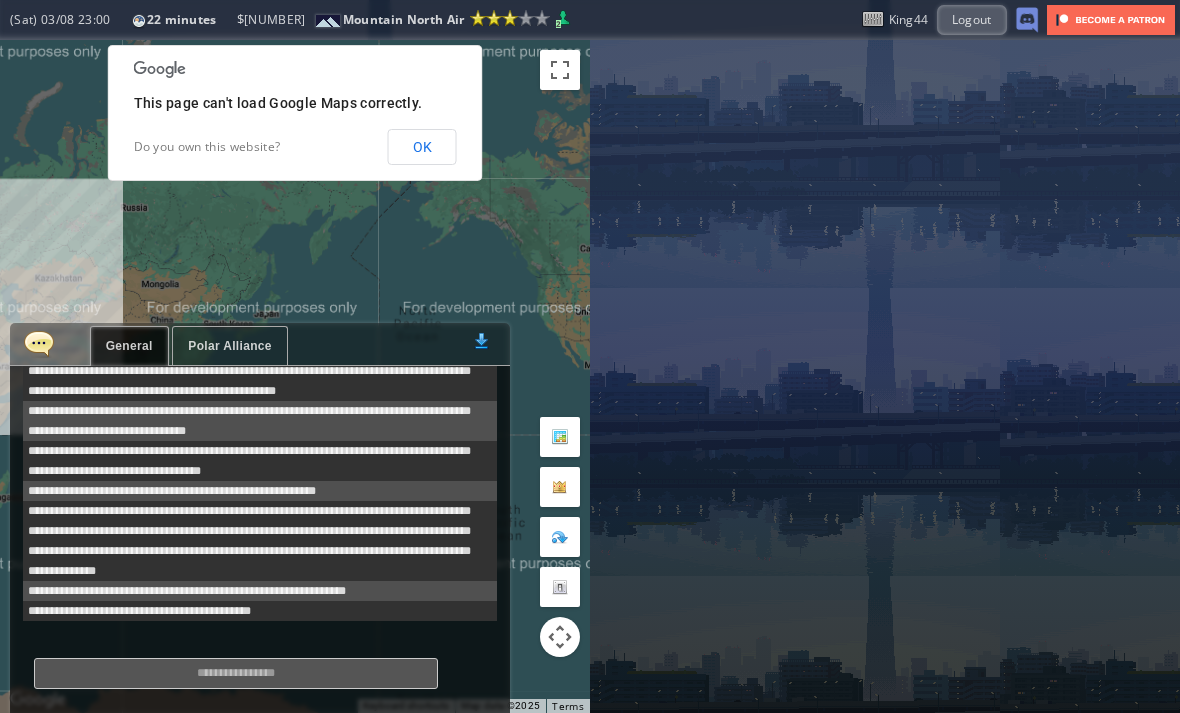 click at bounding box center [236, 673] 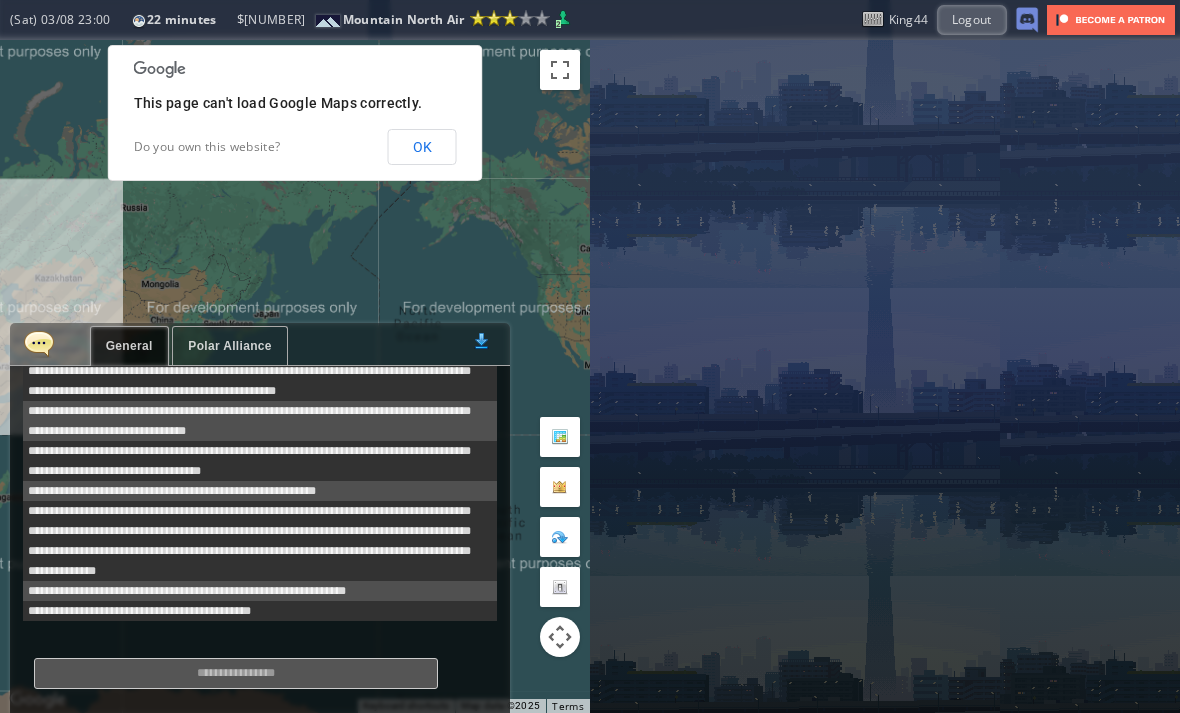 scroll, scrollTop: 65, scrollLeft: 0, axis: vertical 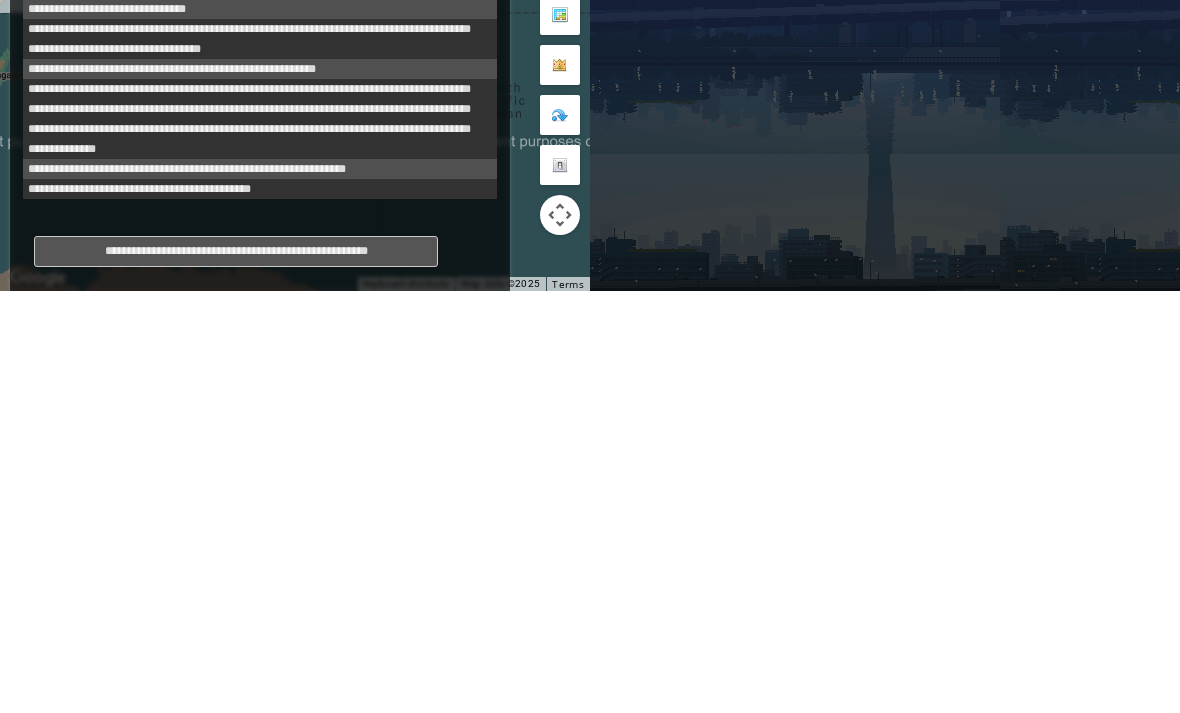 type on "**********" 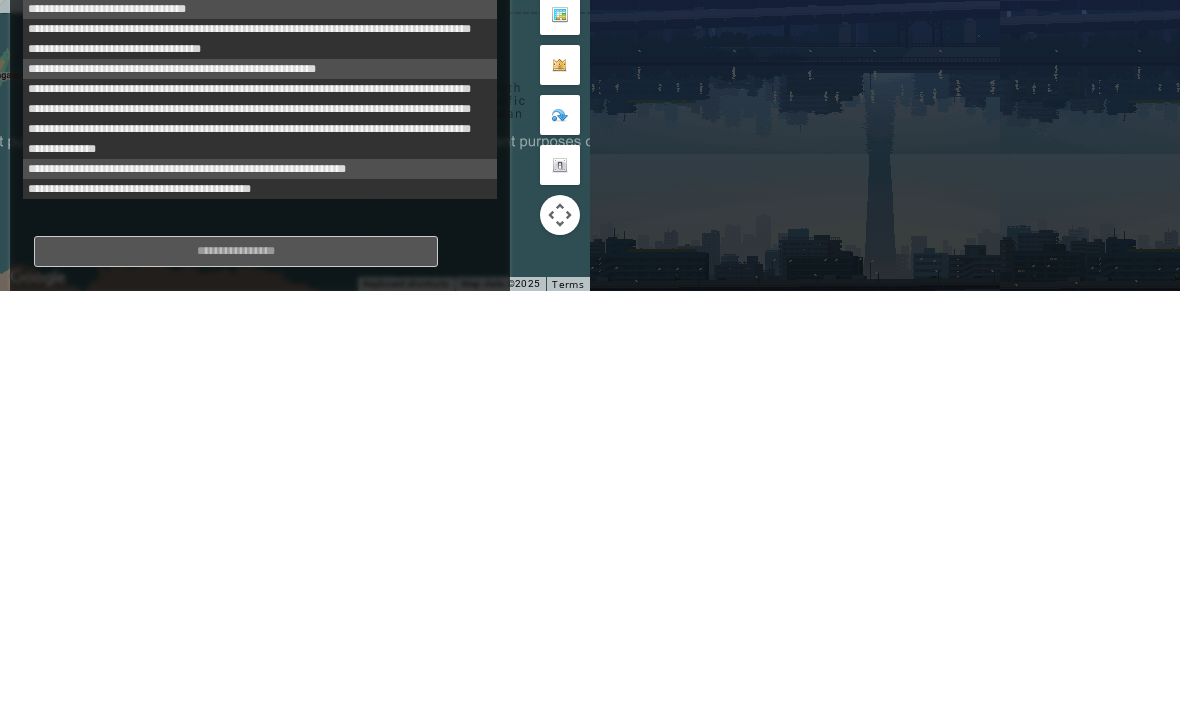 scroll, scrollTop: 538, scrollLeft: 0, axis: vertical 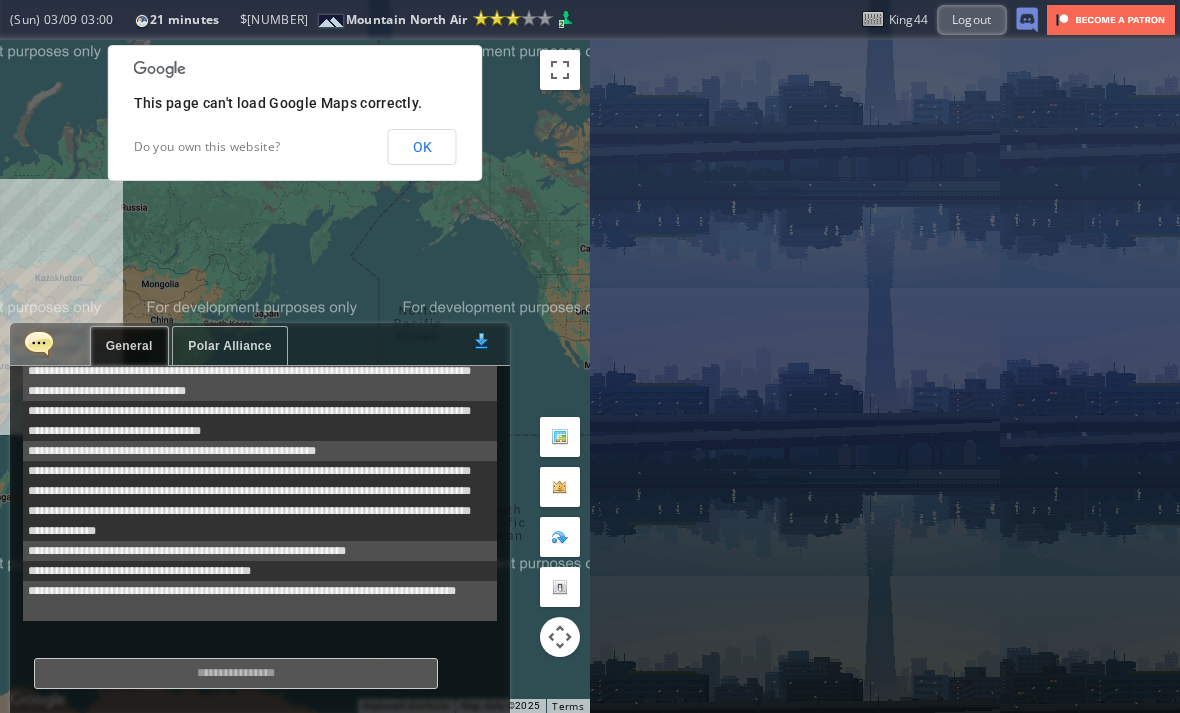 click at bounding box center (39, 343) 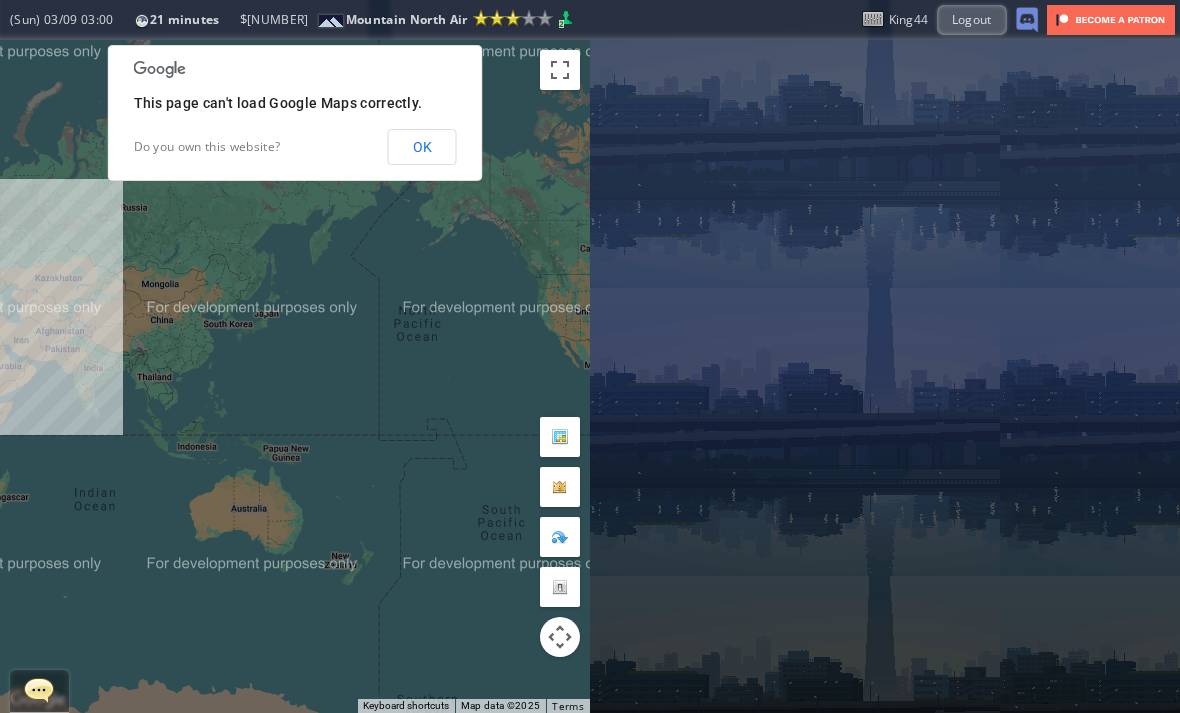 click on "OK" at bounding box center [422, 147] 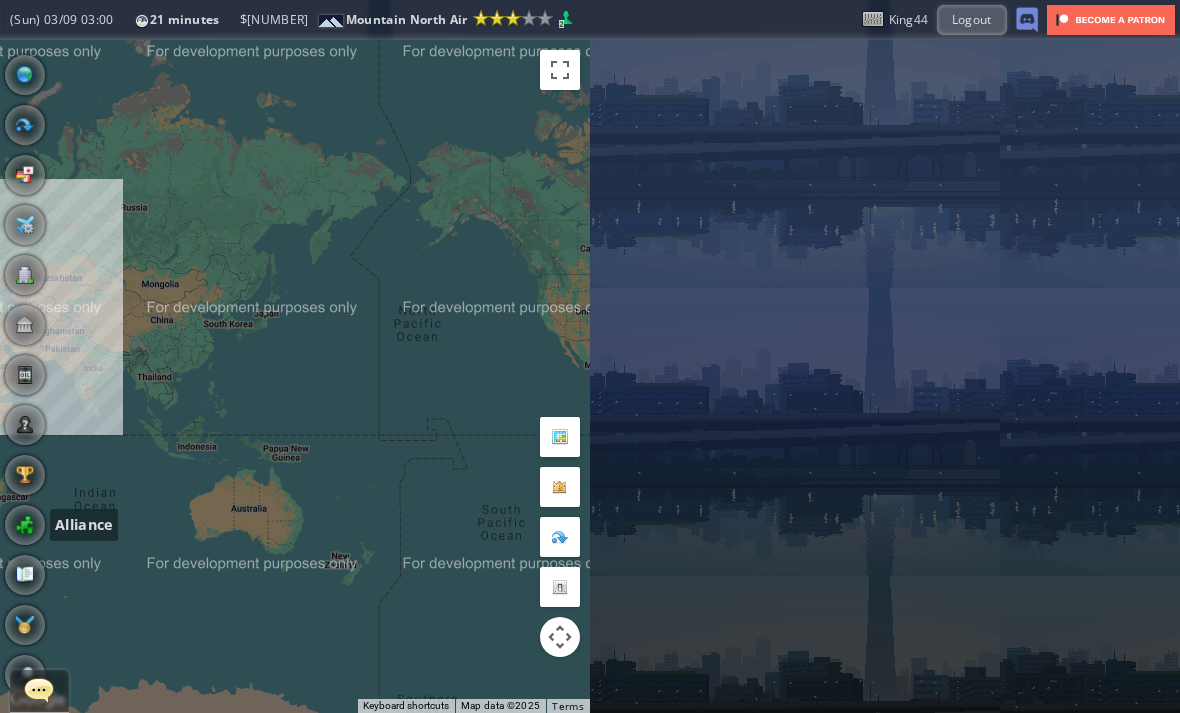 click at bounding box center (25, 525) 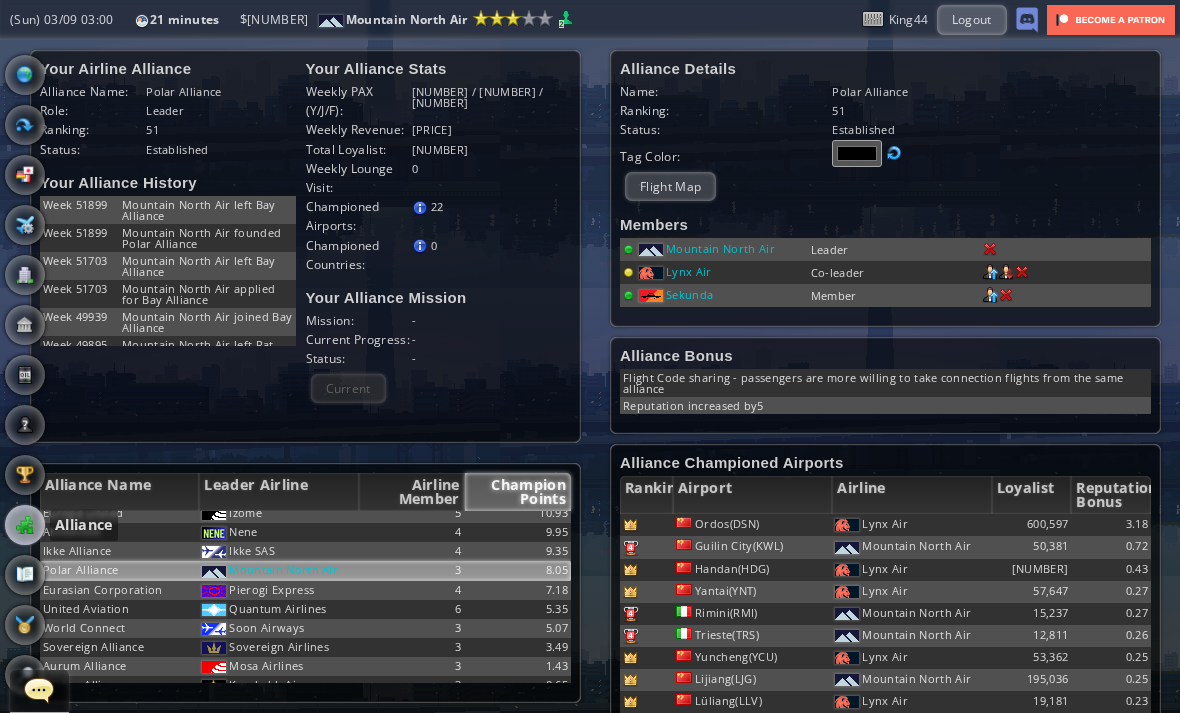scroll, scrollTop: 966, scrollLeft: 0, axis: vertical 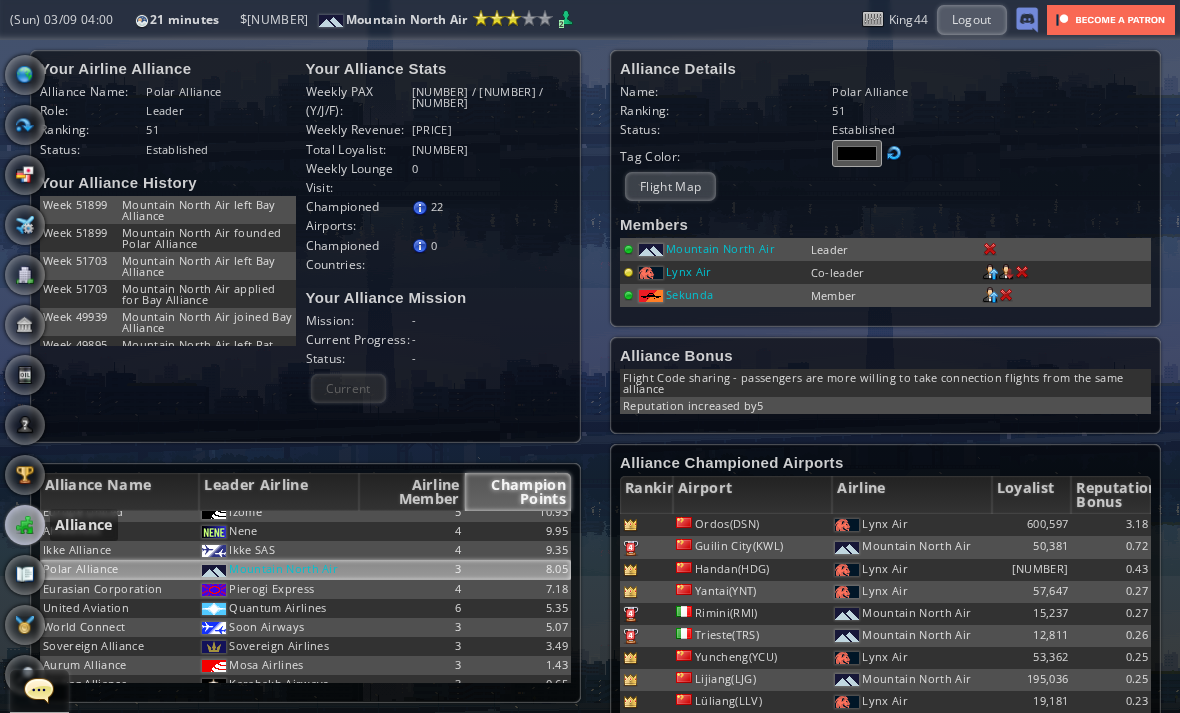 click on "Flight Map" at bounding box center [670, 186] 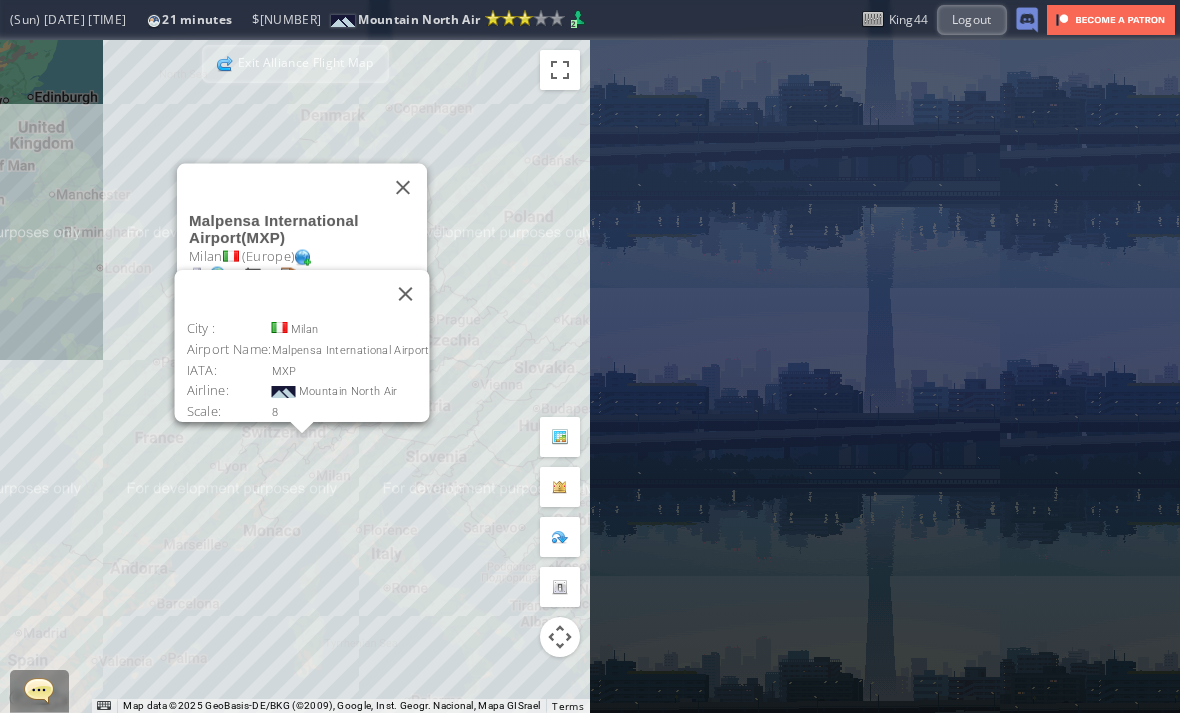 click on "7  ( 3920 m )" at bounding box center [233, 275] 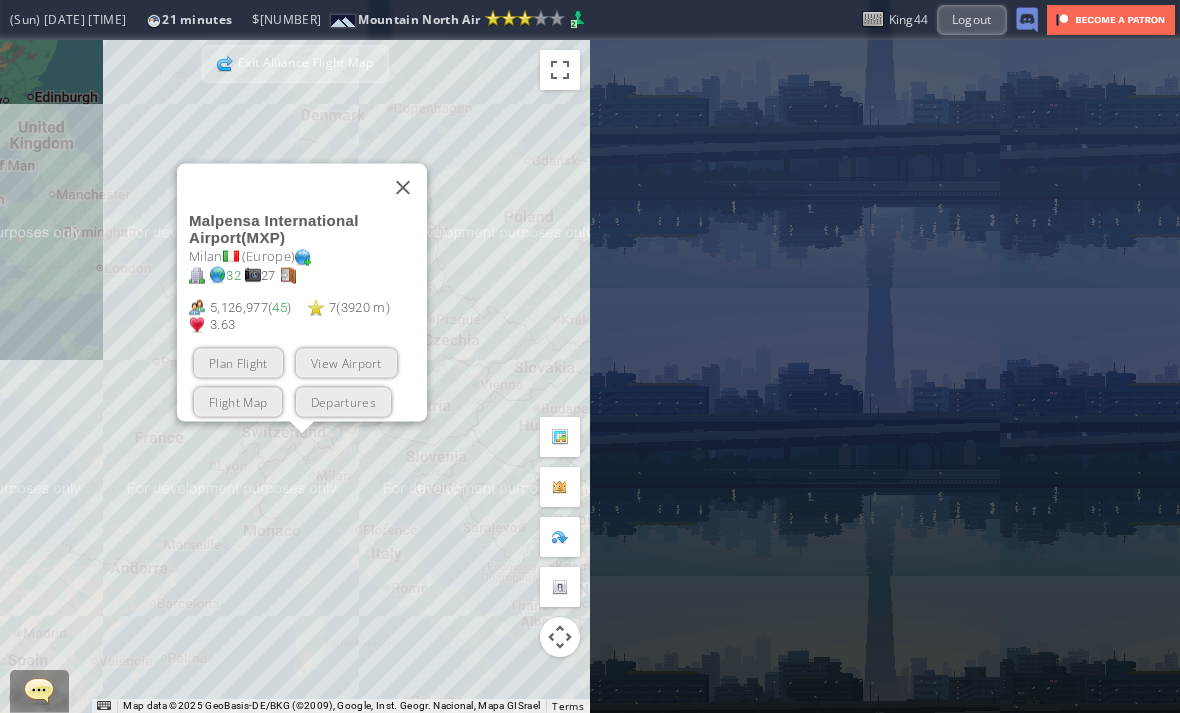 click at bounding box center (403, 187) 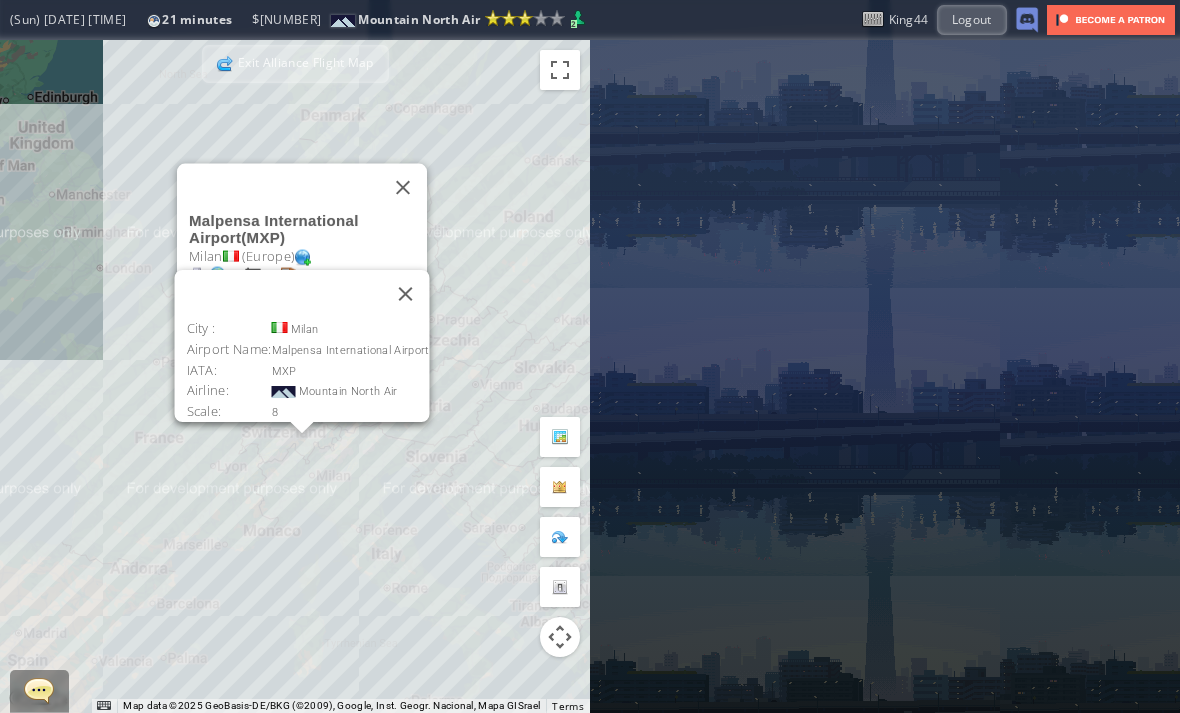 click at bounding box center (405, 294) 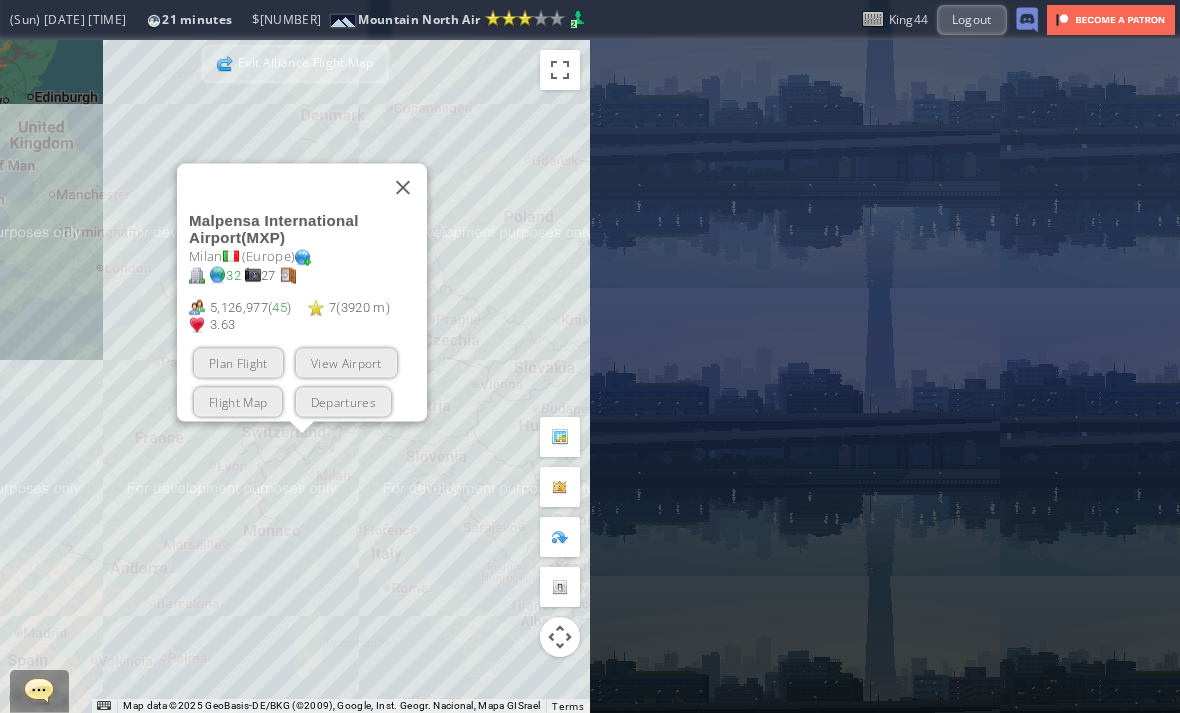 click at bounding box center (403, 187) 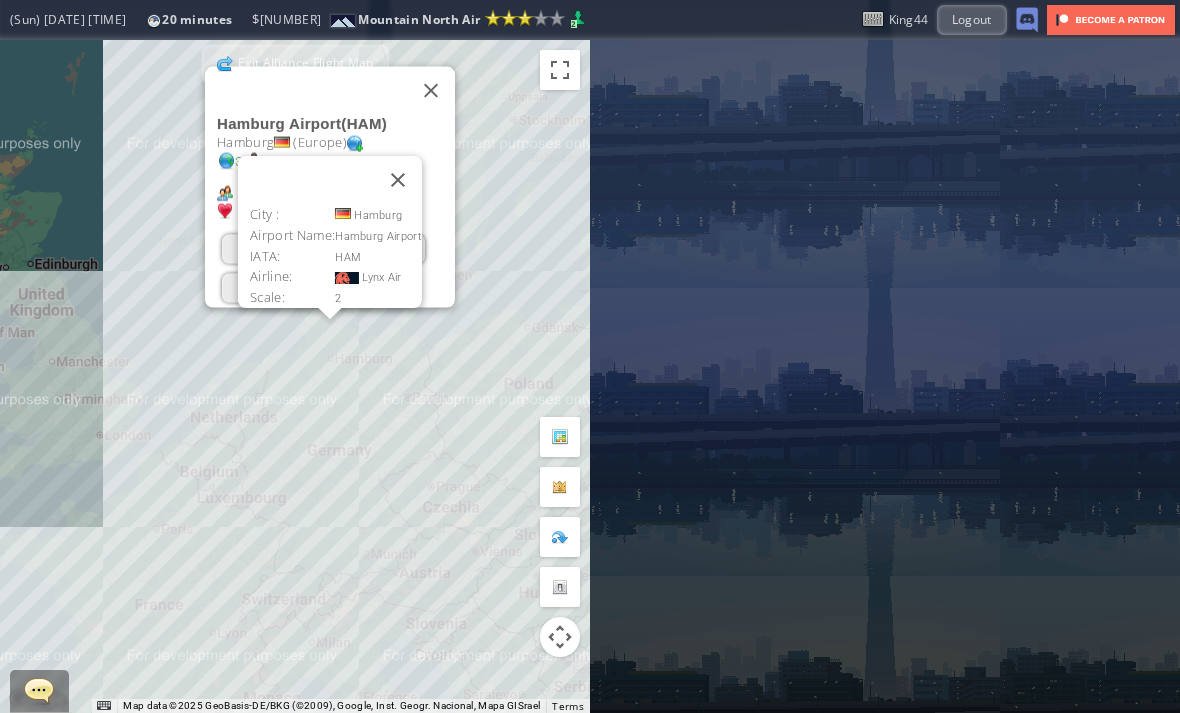 click at bounding box center [398, 180] 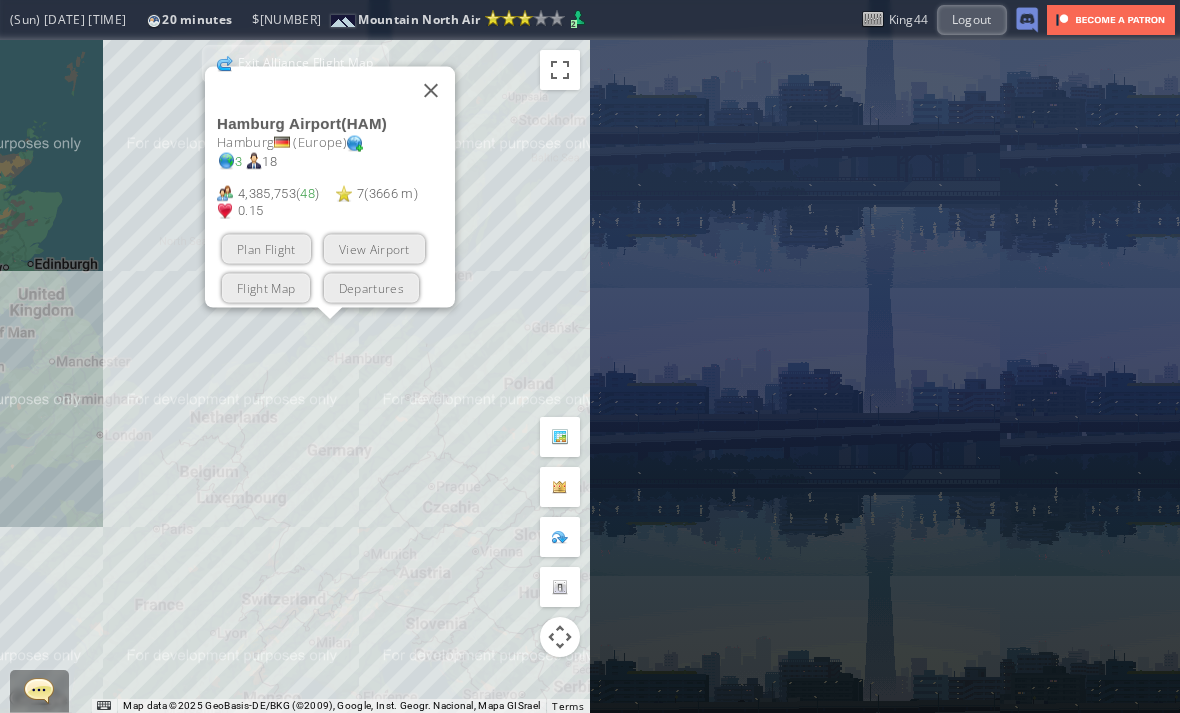 click at bounding box center [431, 90] 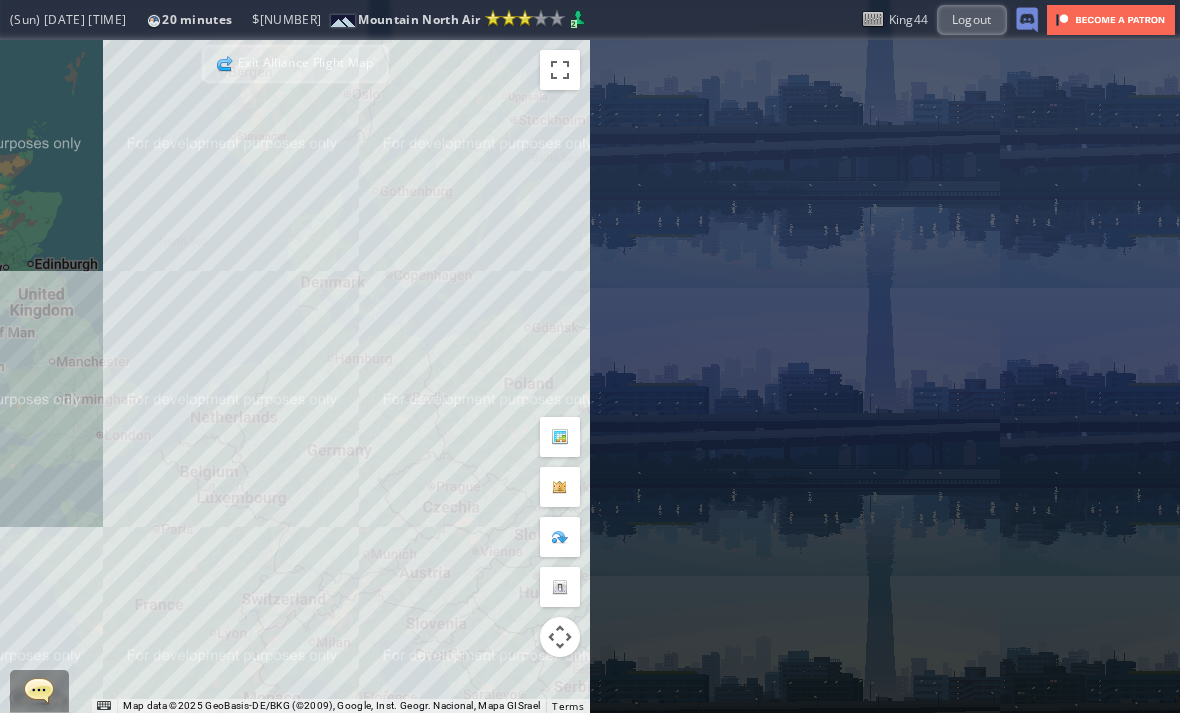 click on "Exit Alliance Flight Map" at bounding box center (295, 64) 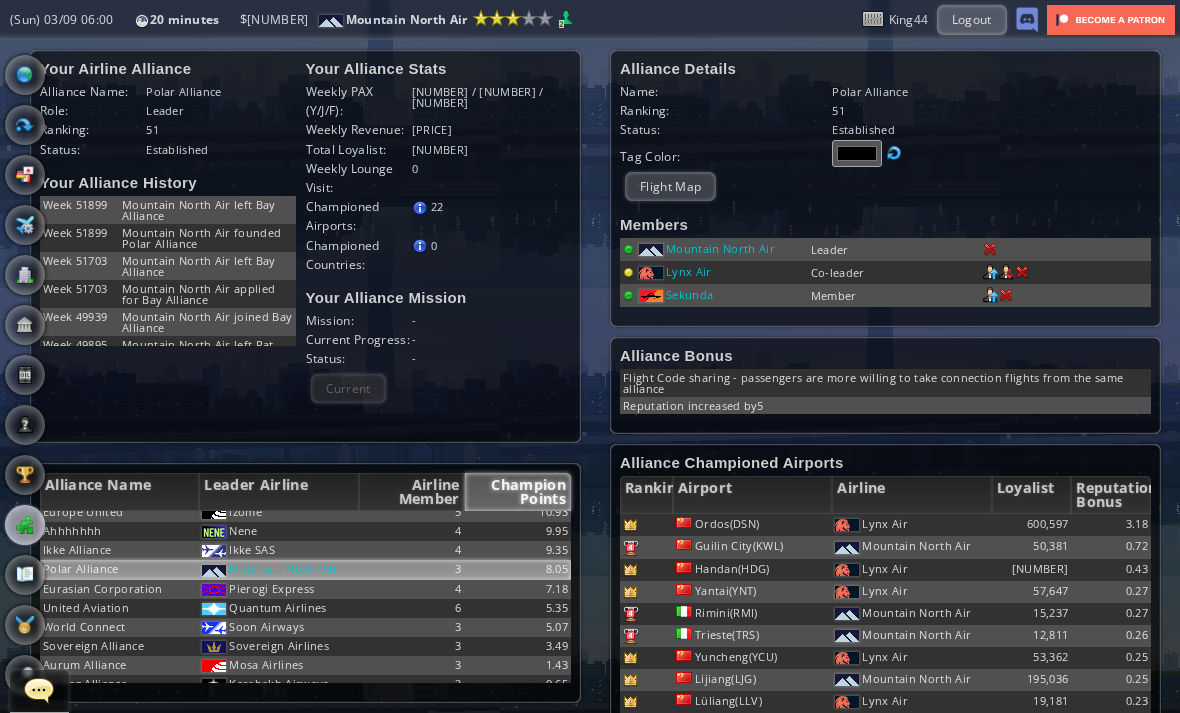 click at bounding box center [25, 75] 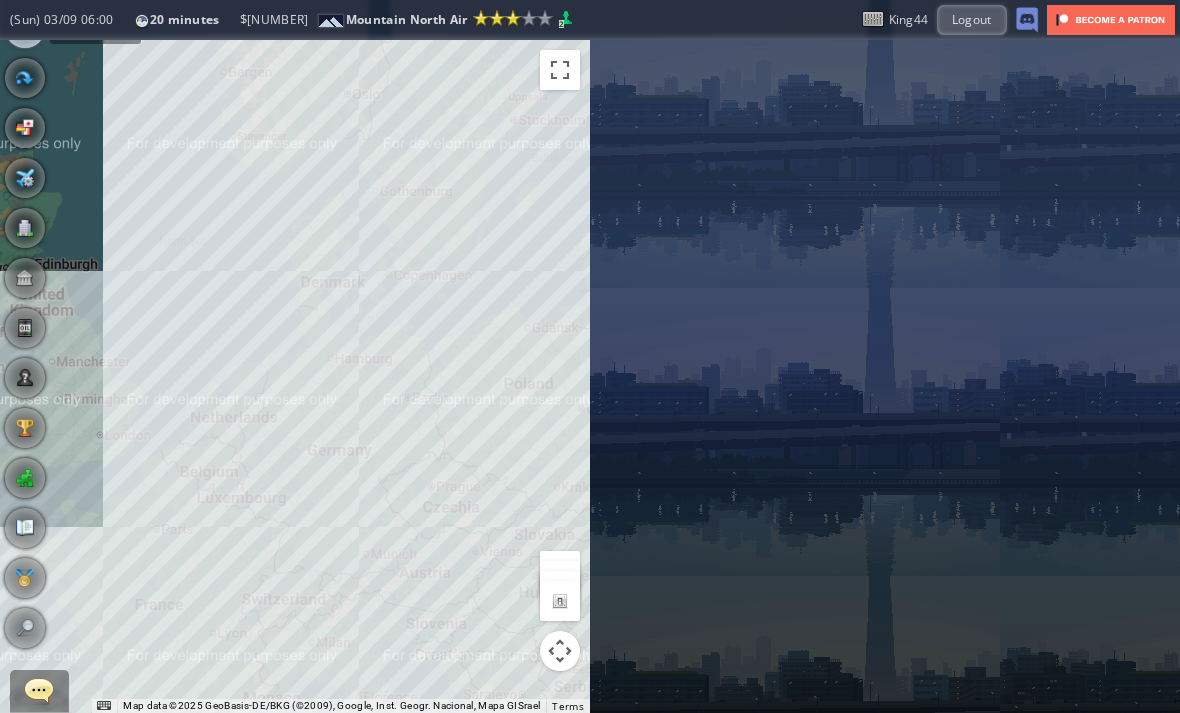 scroll, scrollTop: 47, scrollLeft: 0, axis: vertical 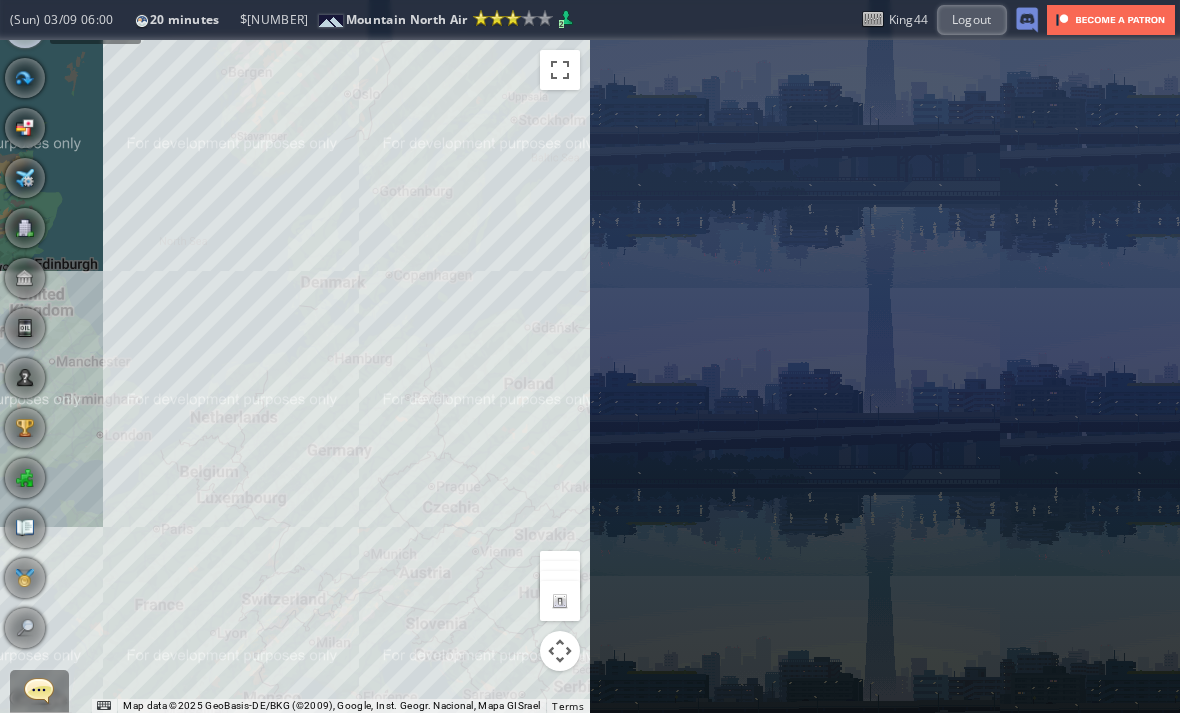 click on "To navigate, press the arrow keys." at bounding box center [295, 376] 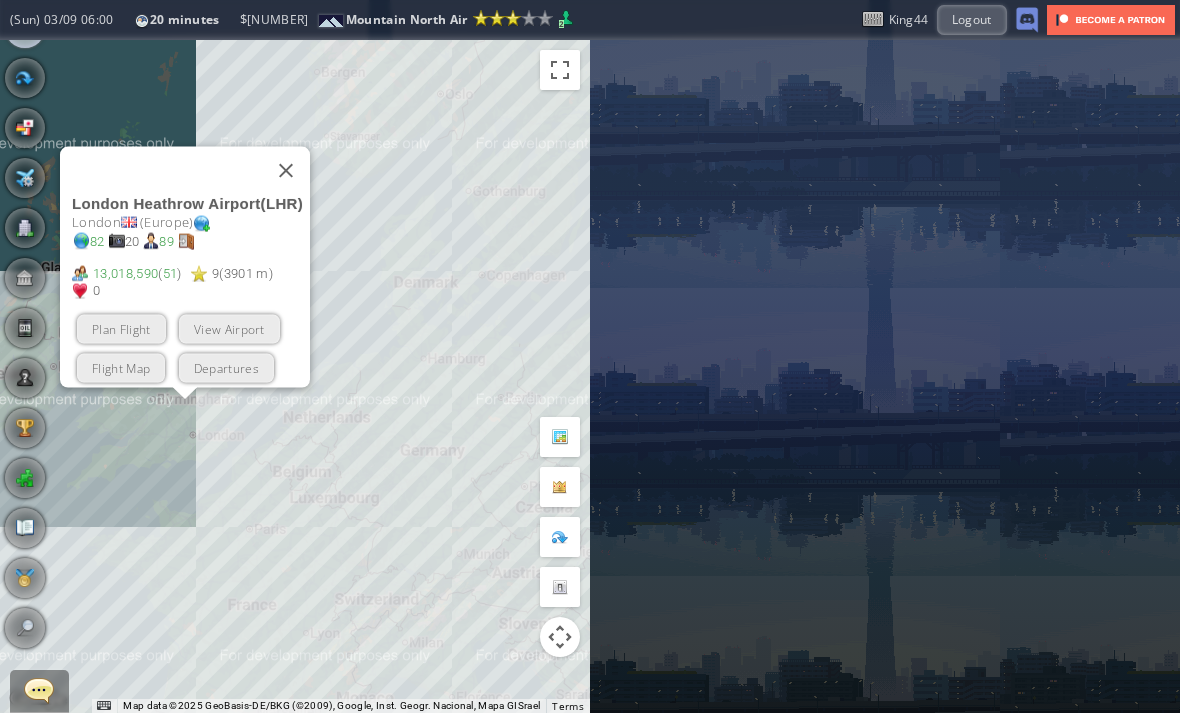click on "View Airport" at bounding box center (229, 328) 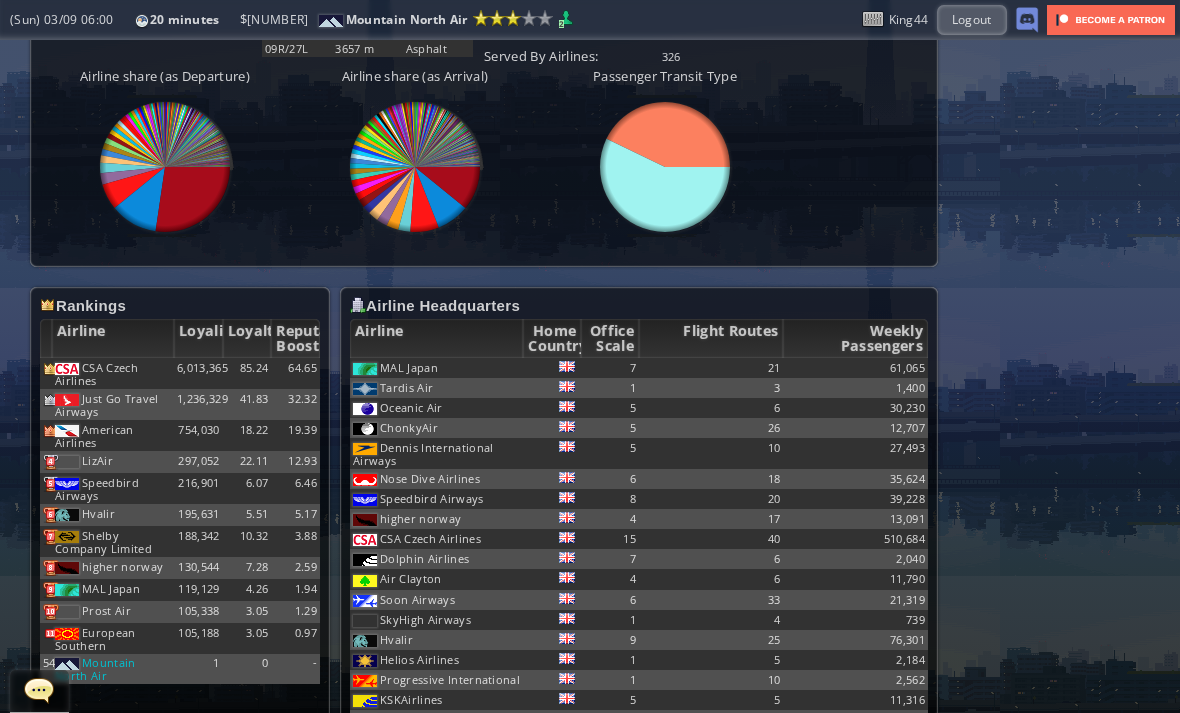 scroll, scrollTop: 980, scrollLeft: 0, axis: vertical 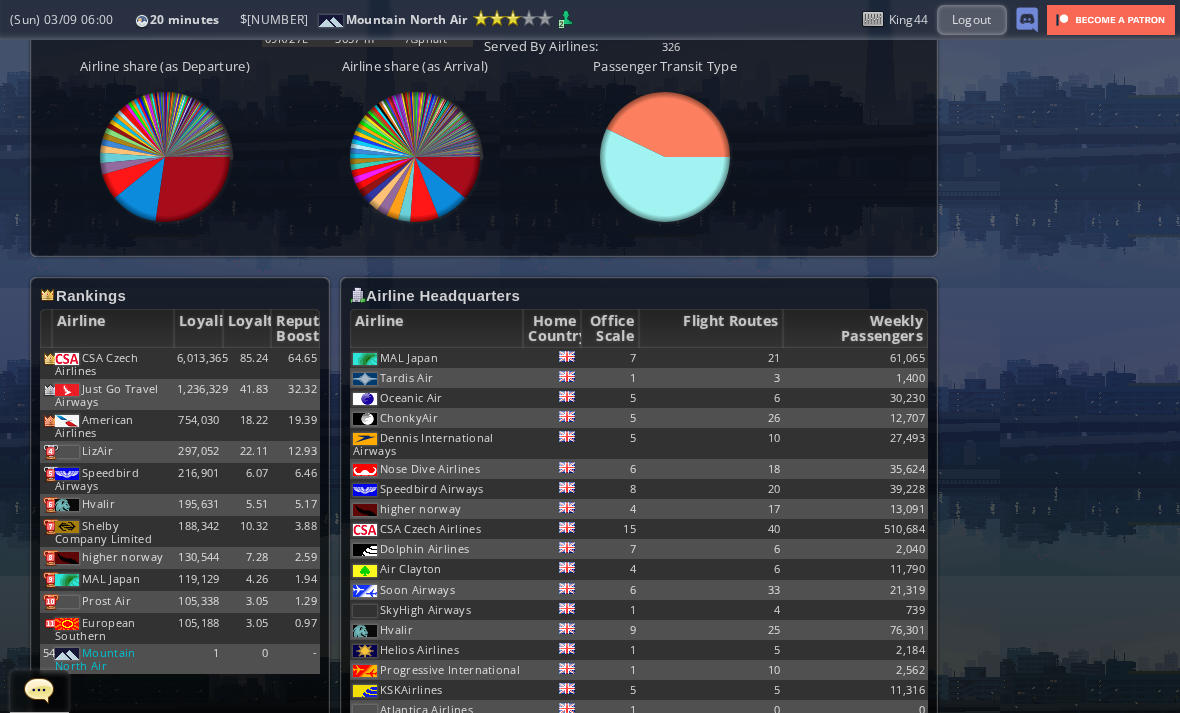 click on "higher norway" at bounding box center [96, 364] 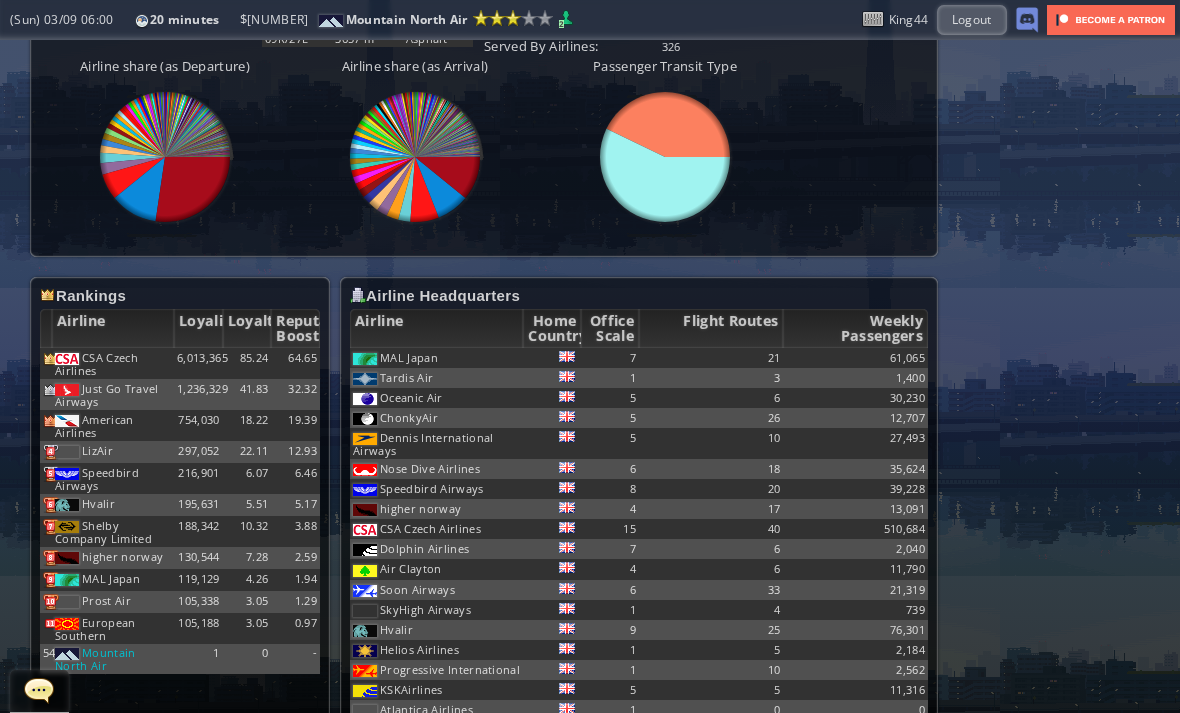 scroll, scrollTop: 0, scrollLeft: 0, axis: both 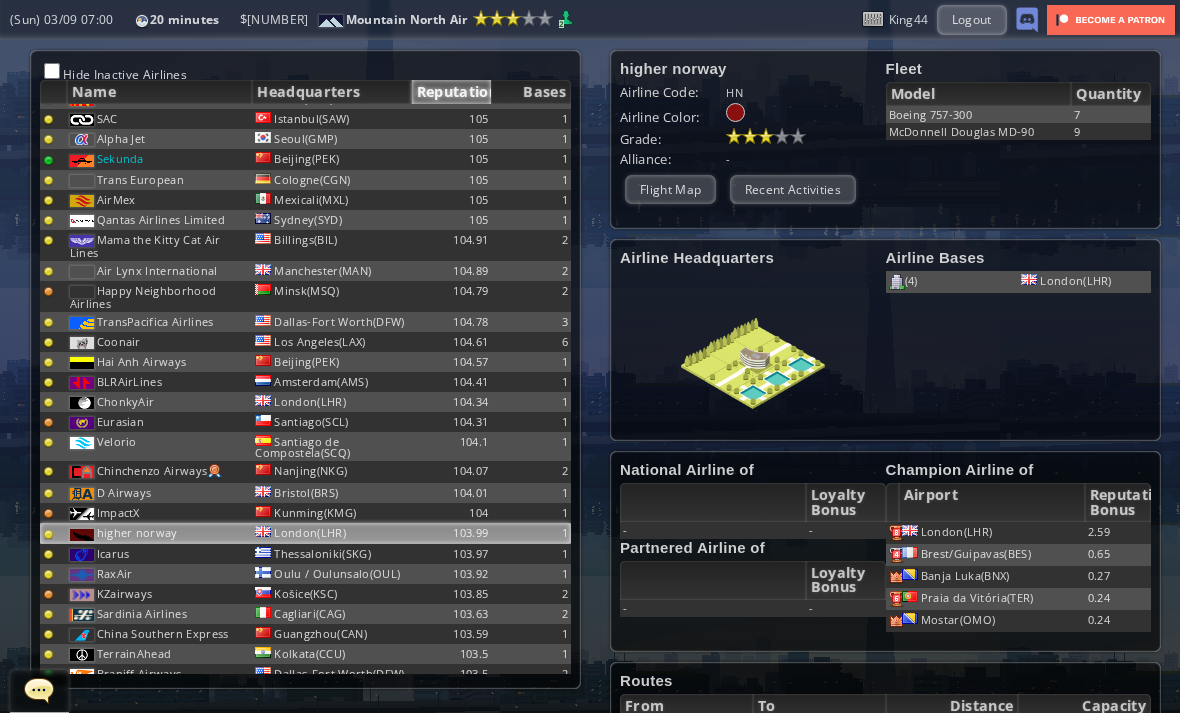 click on "Flight Map" at bounding box center [670, 189] 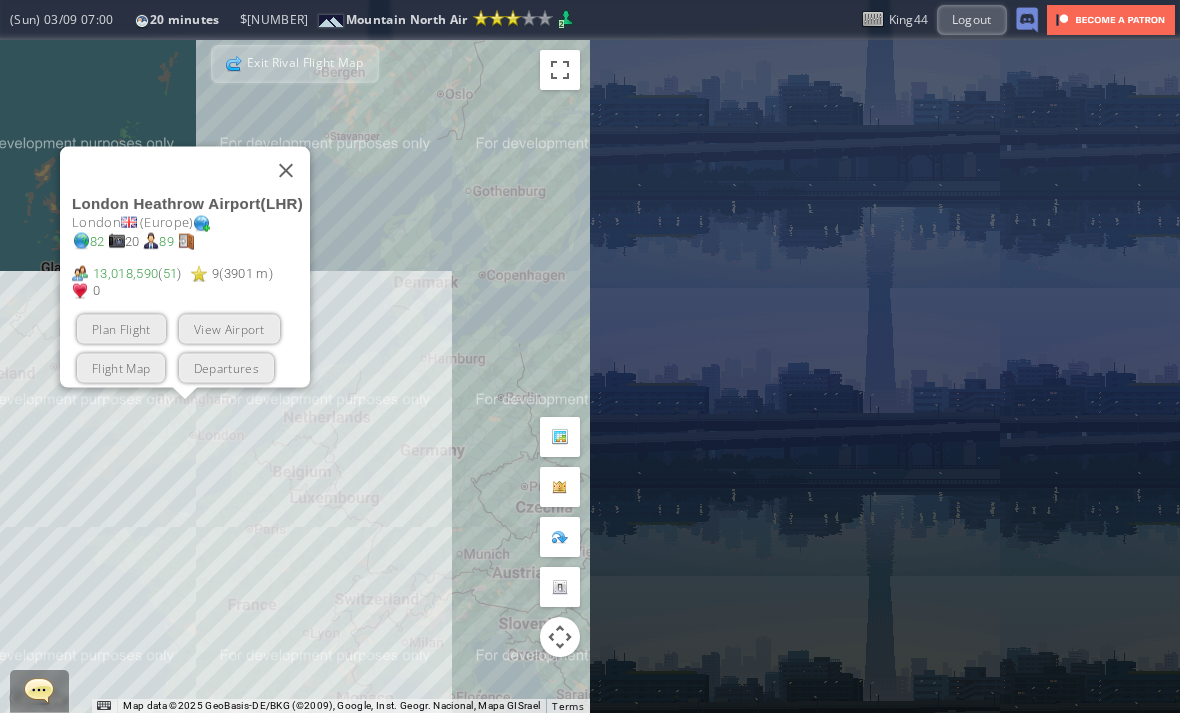 click at bounding box center (286, 170) 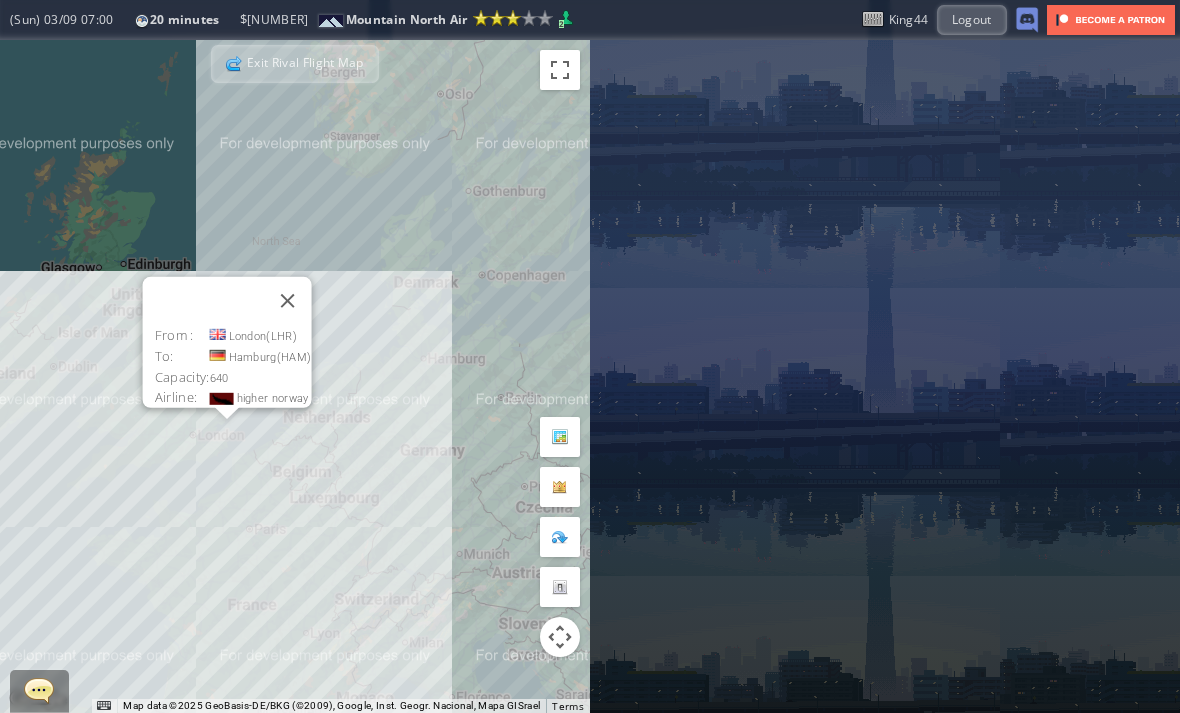 click at bounding box center (287, 300) 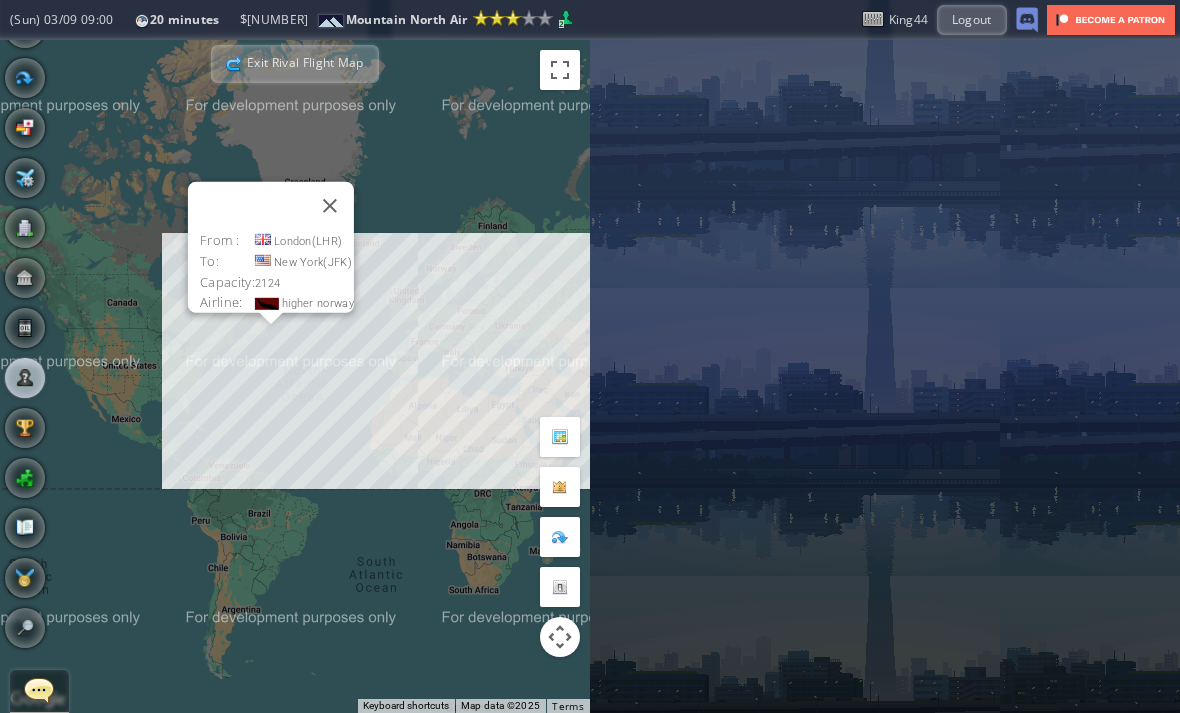 click at bounding box center [330, 205] 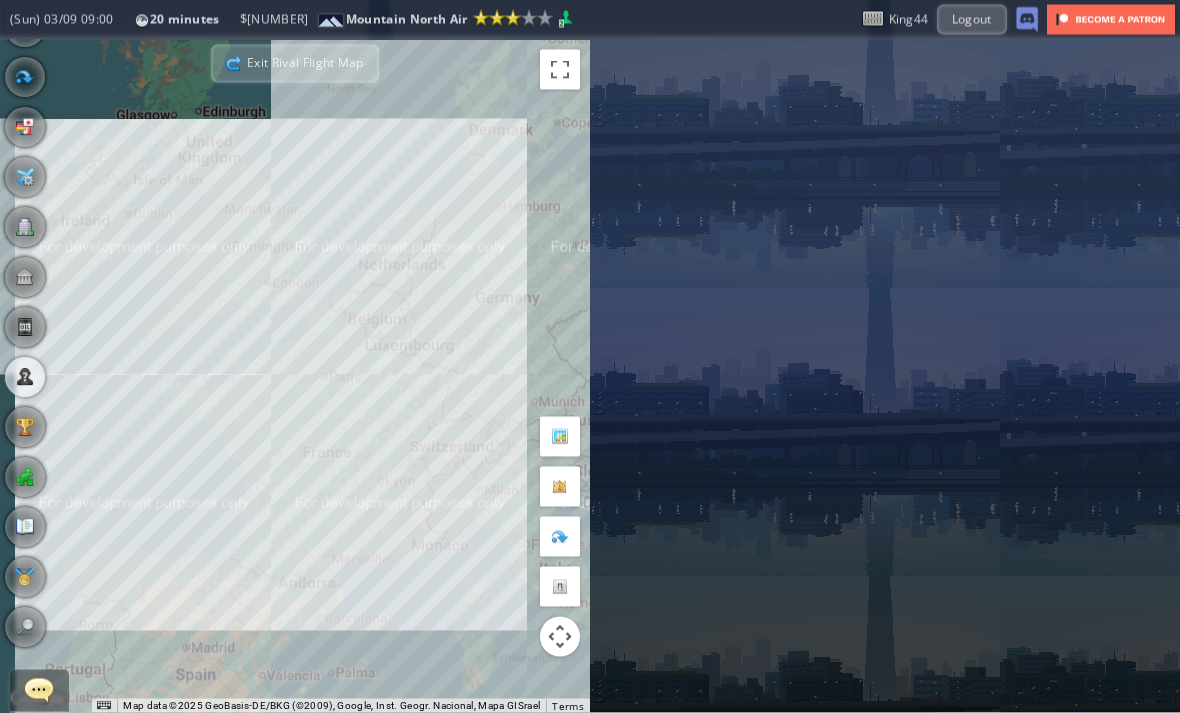 scroll, scrollTop: 19, scrollLeft: 0, axis: vertical 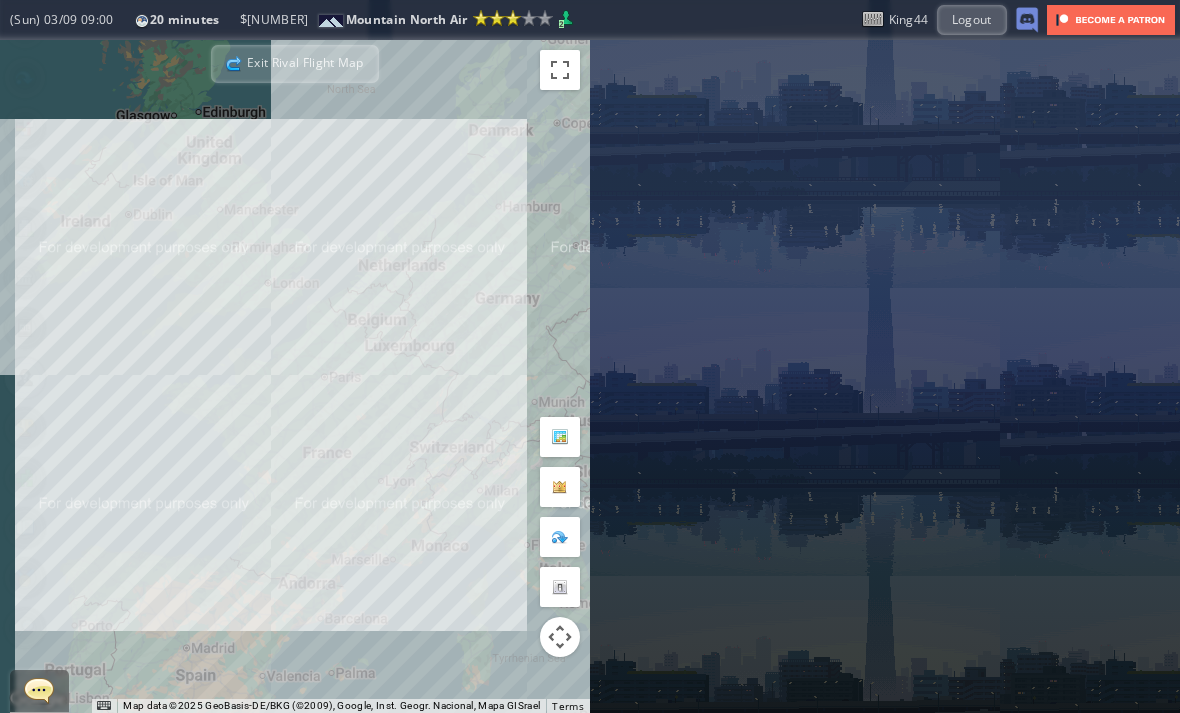 click at bounding box center (236, 64) 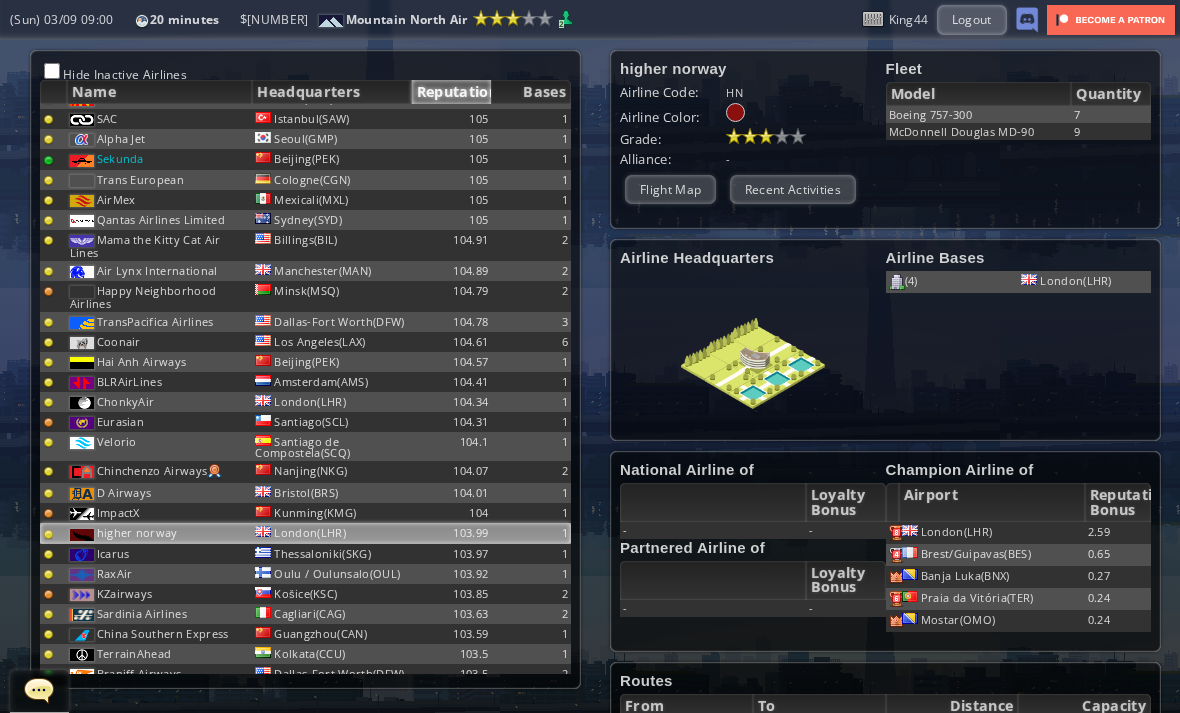 click on "Recent Activities" at bounding box center [793, 189] 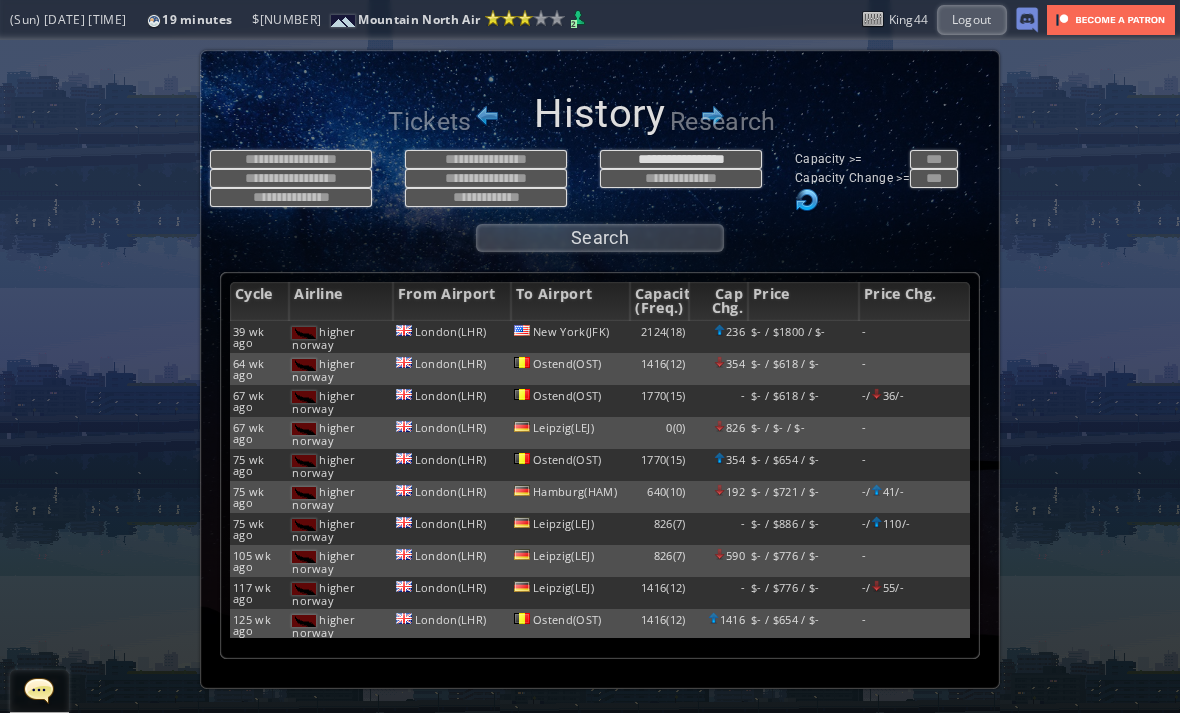 scroll, scrollTop: 930, scrollLeft: 0, axis: vertical 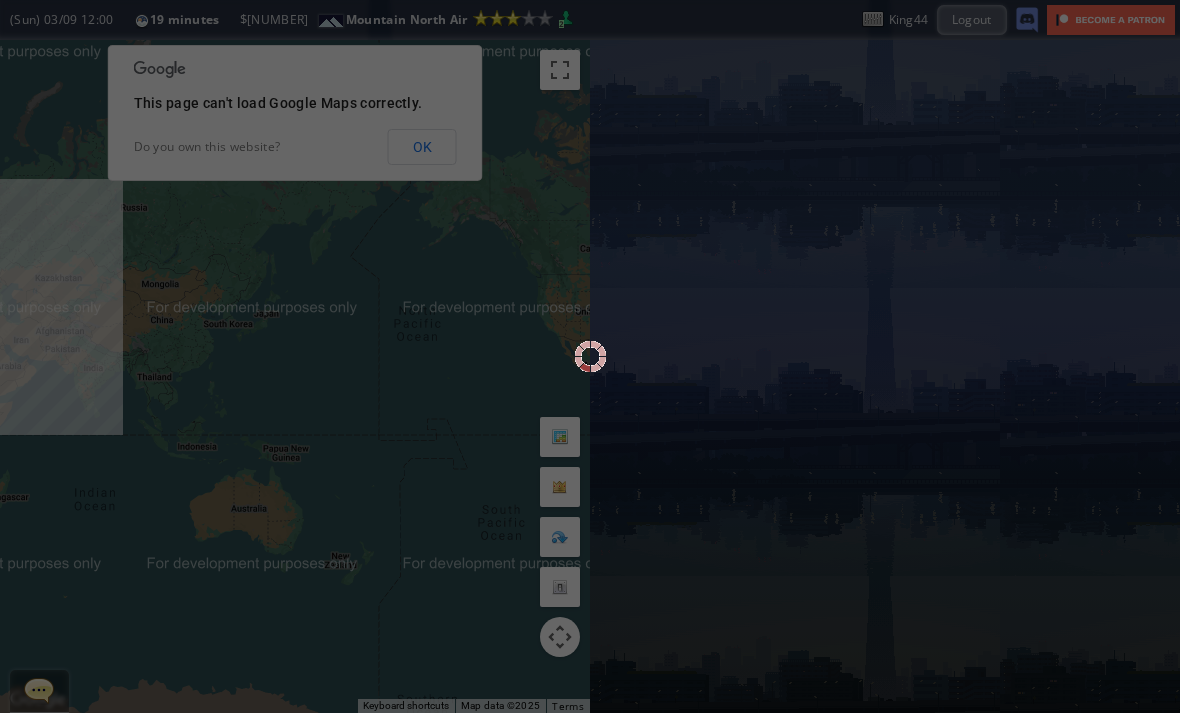 click at bounding box center [590, 356] 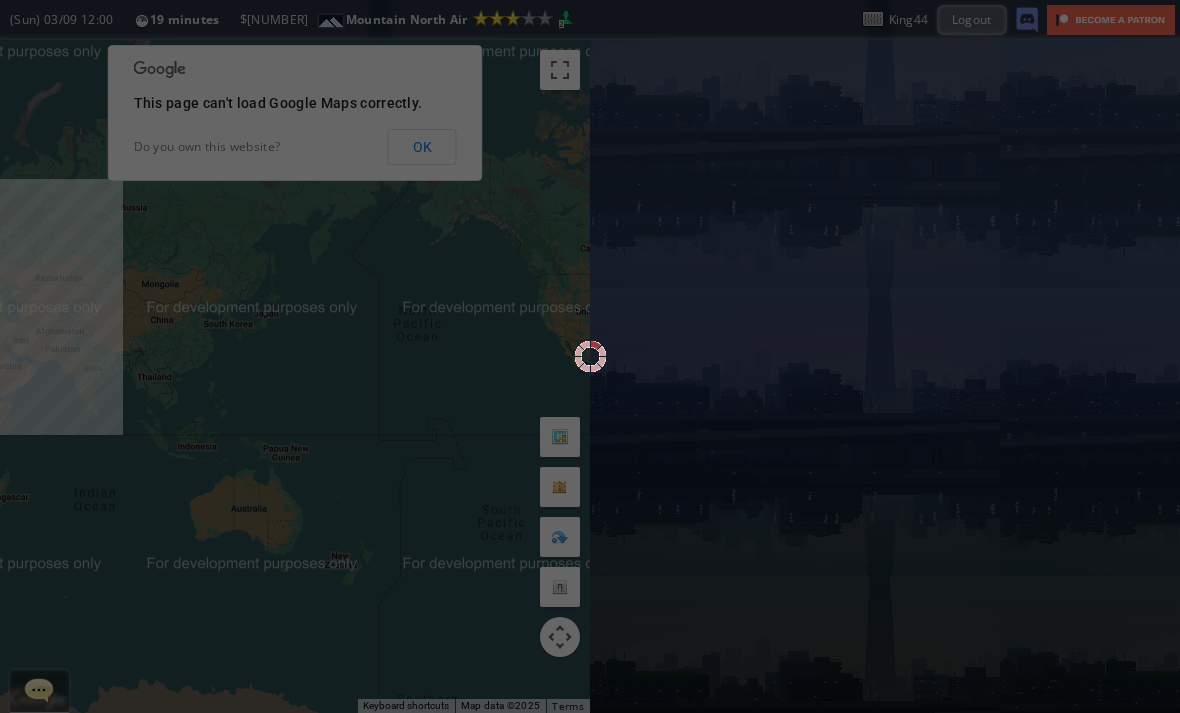 click on "OK" at bounding box center (422, 147) 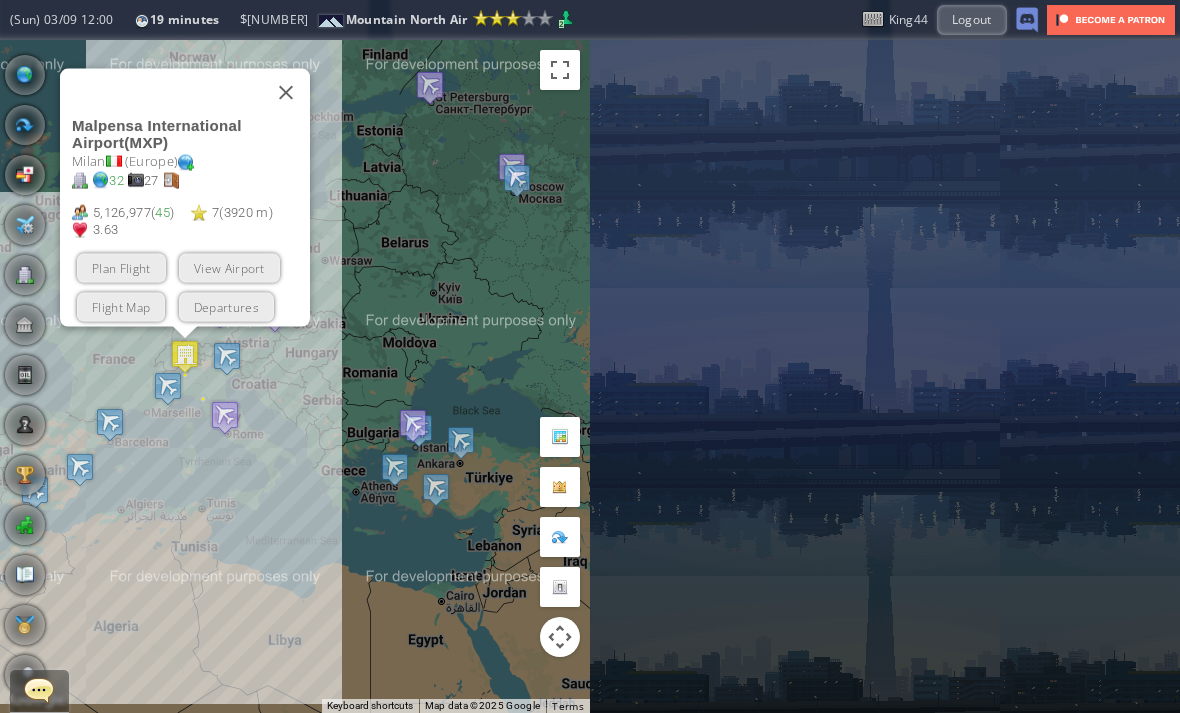 click on "View Airport" at bounding box center (229, 267) 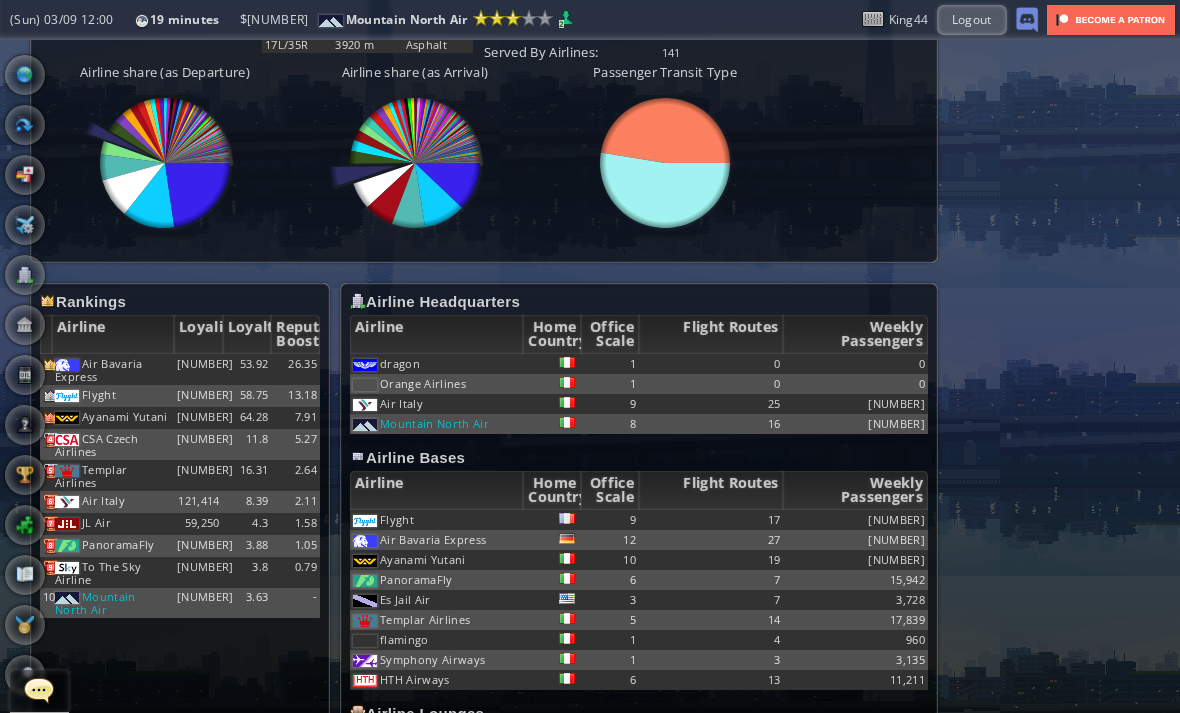 scroll, scrollTop: 927, scrollLeft: 0, axis: vertical 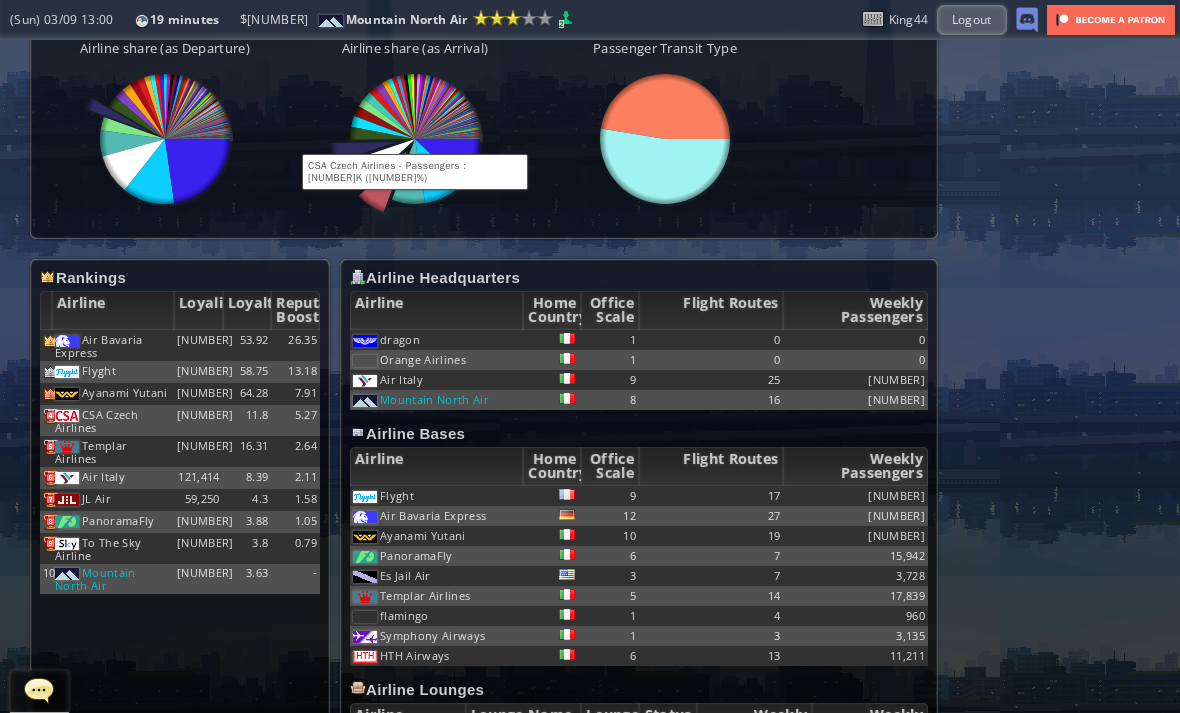 click at bounding box center [448, 134] 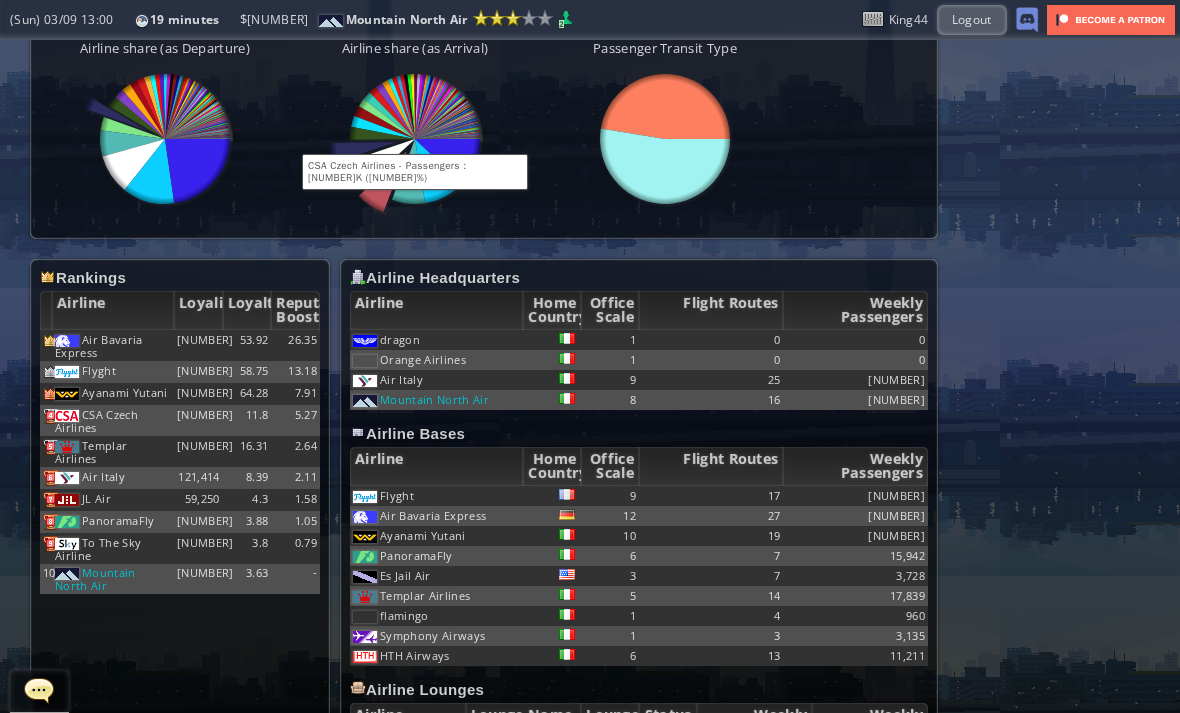 click at bounding box center [448, 134] 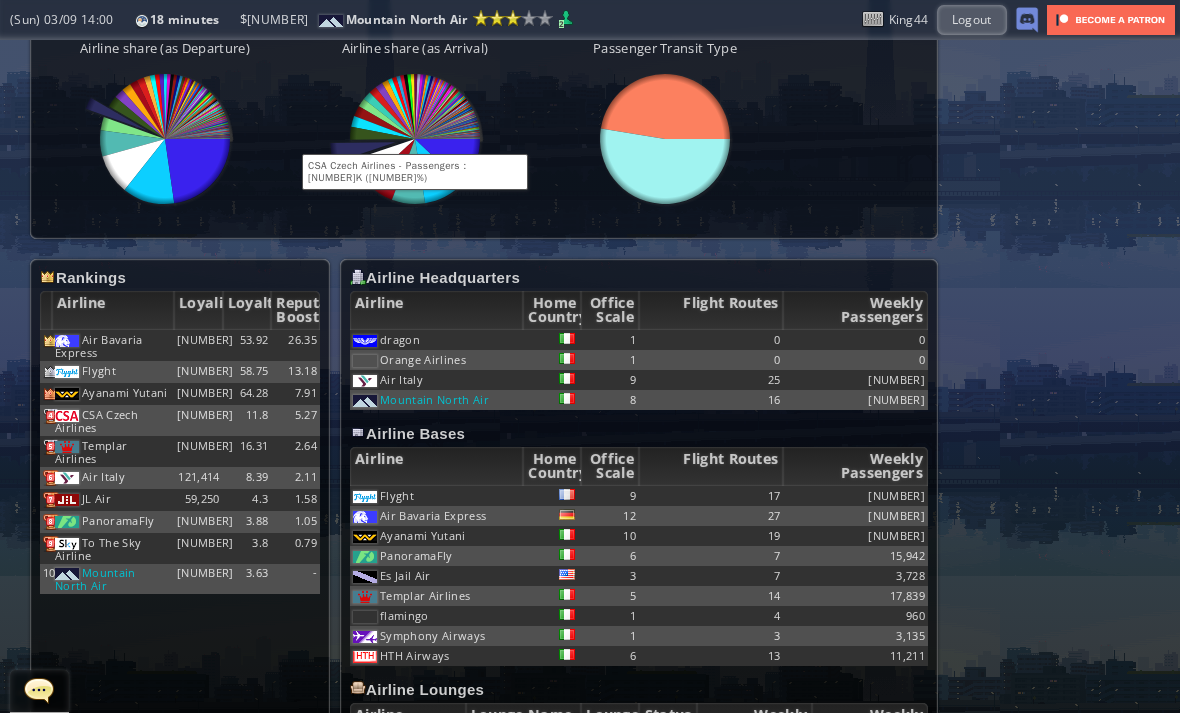 click on "Airport Rating
Airport:
[NUMBER] (easy)
Country:
[NUMBER] (easy)
Competition:
[NUMBER] (very challenging)
Charms:
International Hub - Attracts more international passengers especially business travelers (strength: [NUMBER] ) Vacation Hub - Attracts more tourist passengers (strength: [NUMBER]) Gateway Airport - Easier negotiation and more passengers with other gateway airports
Difficulty:
[NUMBER] (quite challenging)
Your Airline Headquarters/Base
Base Type:
Headquarters
Base Scale:
[NUMBER]
Base Upkeep:
[CURRENCY][NUMBER]
[NUMBER] [NUMBER]" at bounding box center [590, 10] 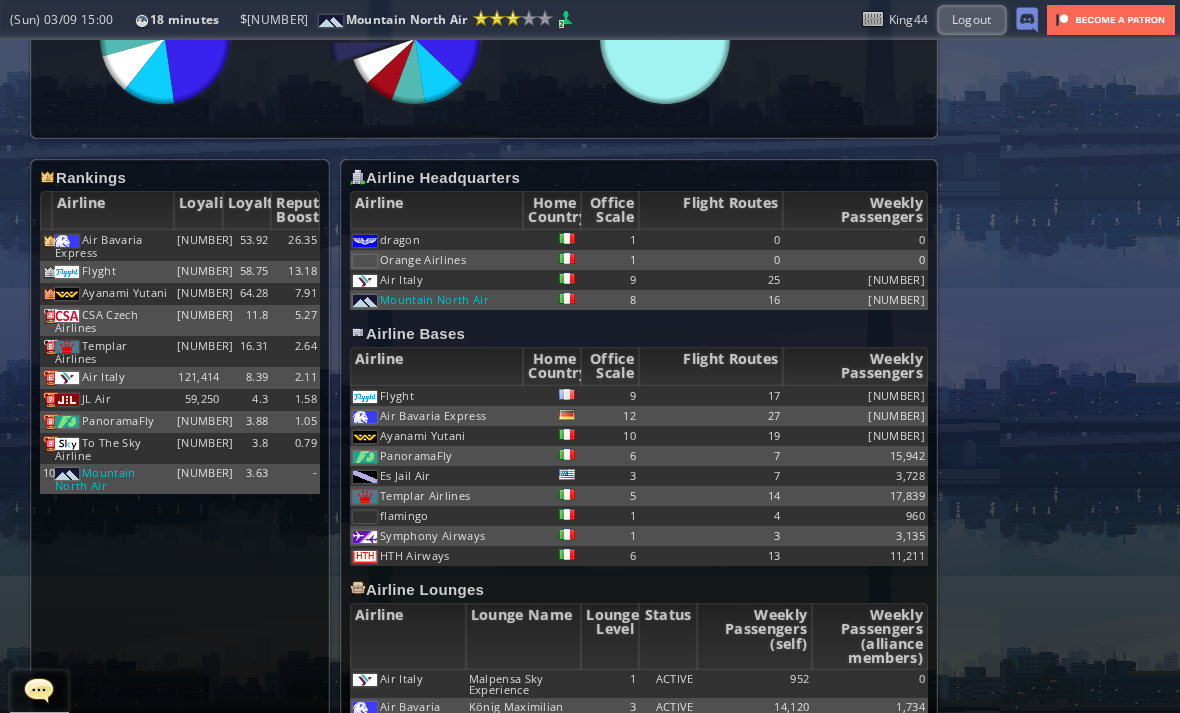 scroll, scrollTop: 1026, scrollLeft: 0, axis: vertical 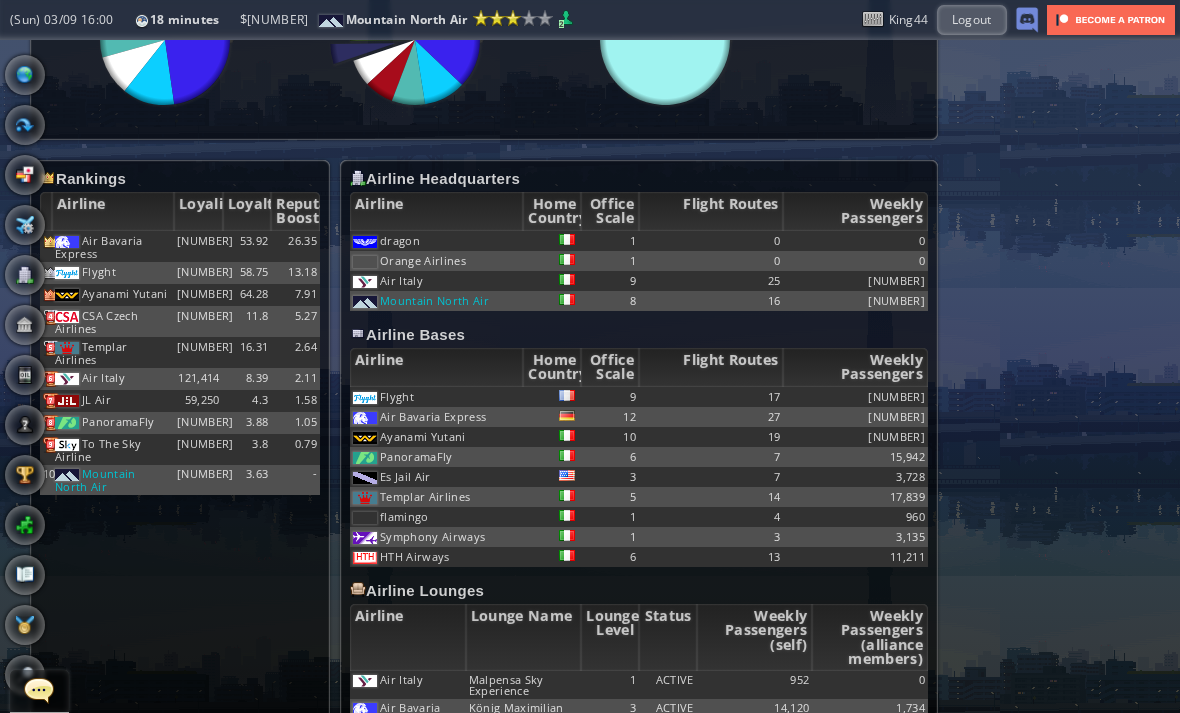 click at bounding box center [25, 275] 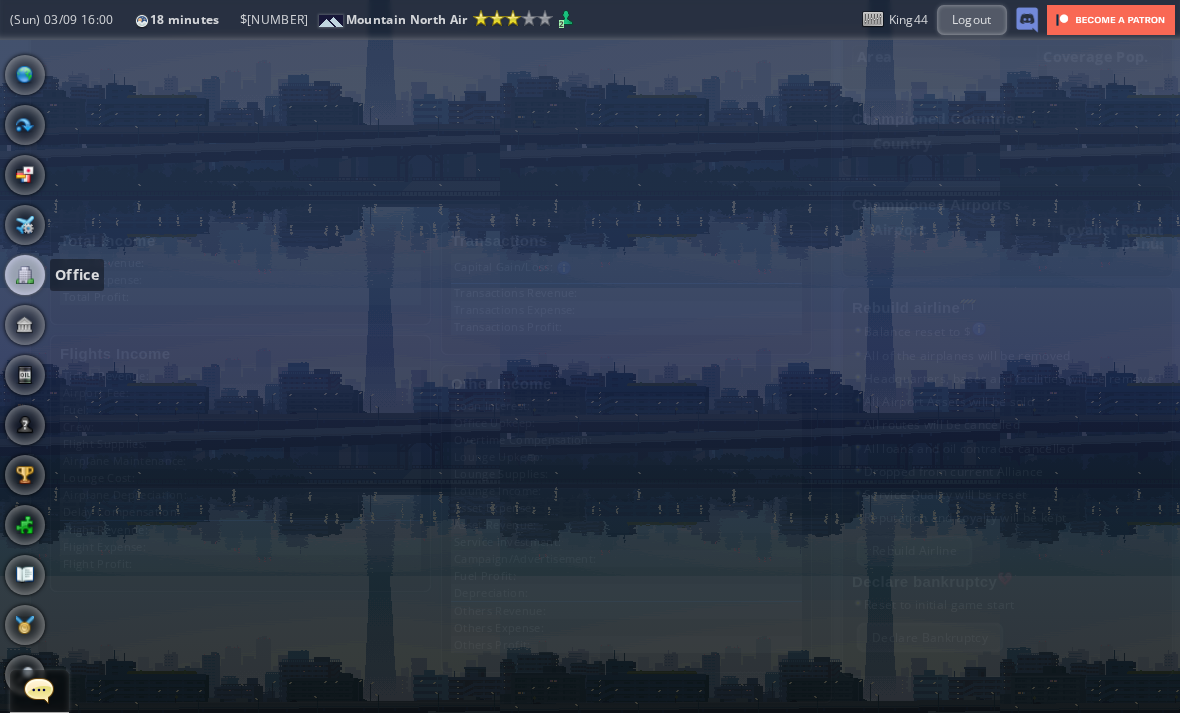 scroll, scrollTop: 424, scrollLeft: 0, axis: vertical 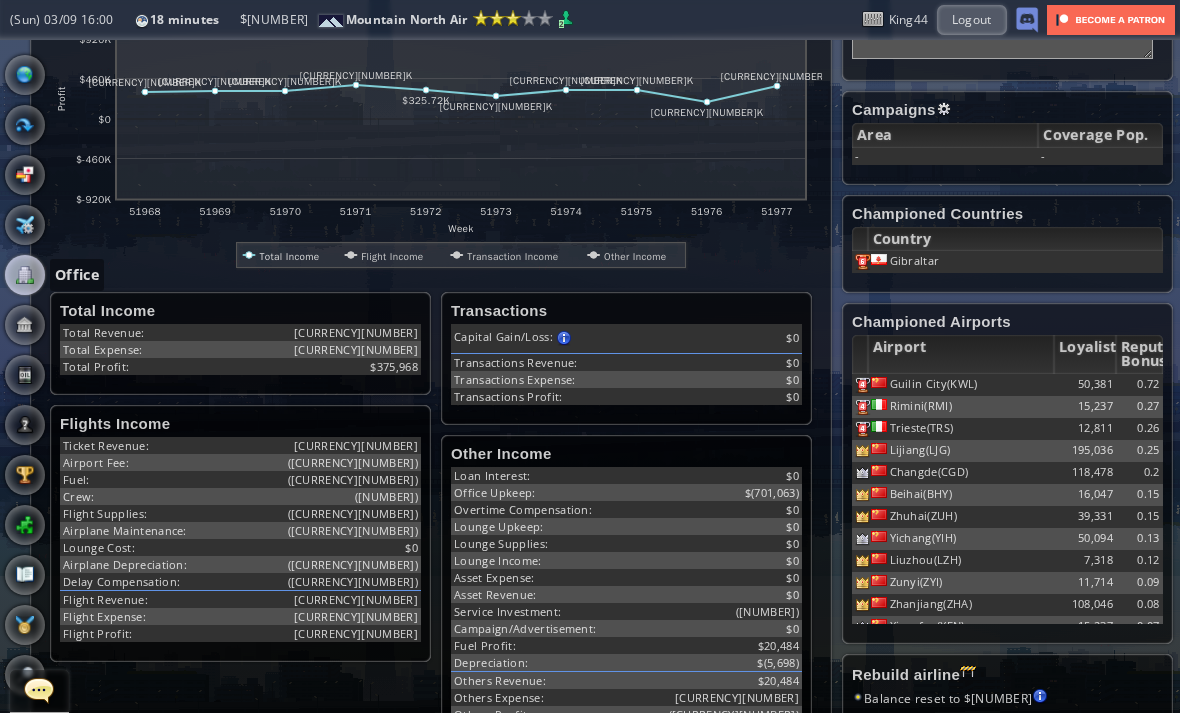 click at bounding box center [944, 109] 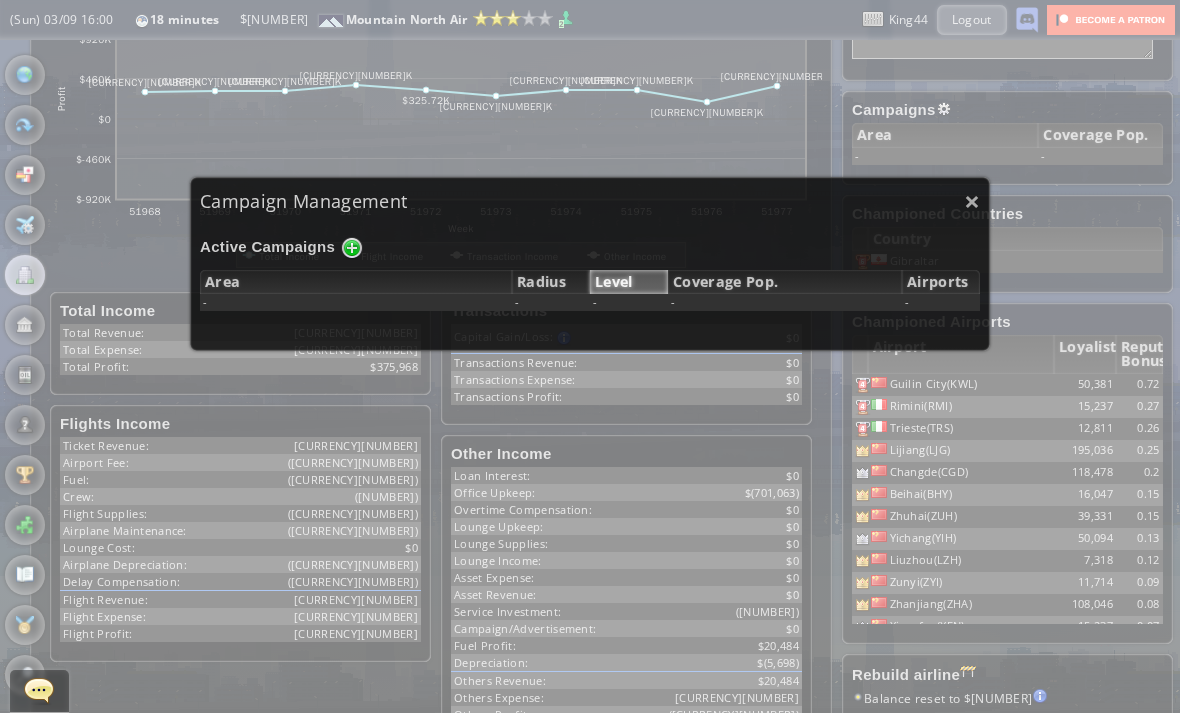 click at bounding box center (352, 248) 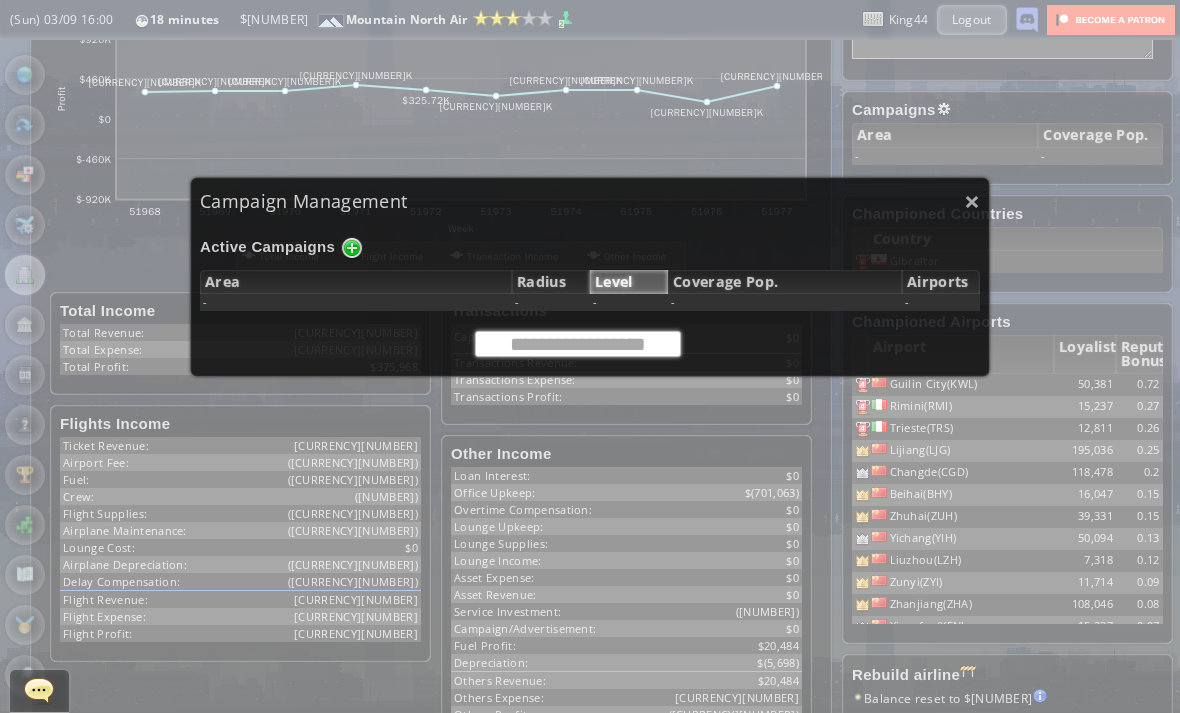 click at bounding box center [578, 344] 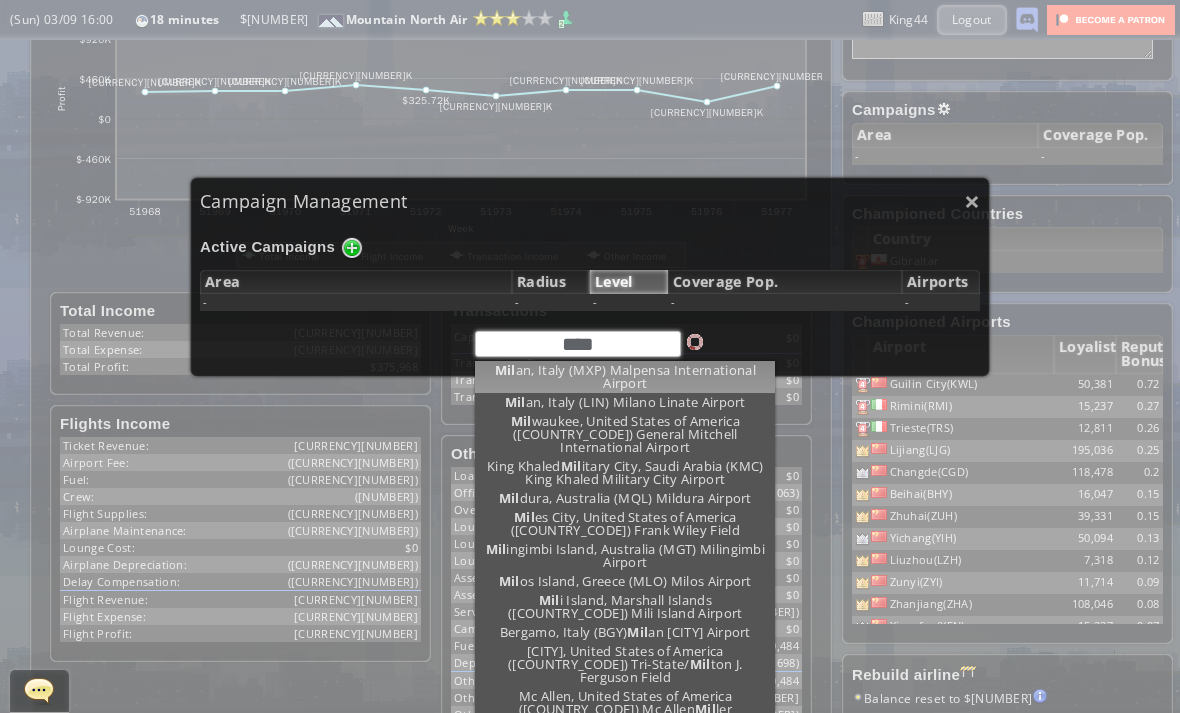 type on "*****" 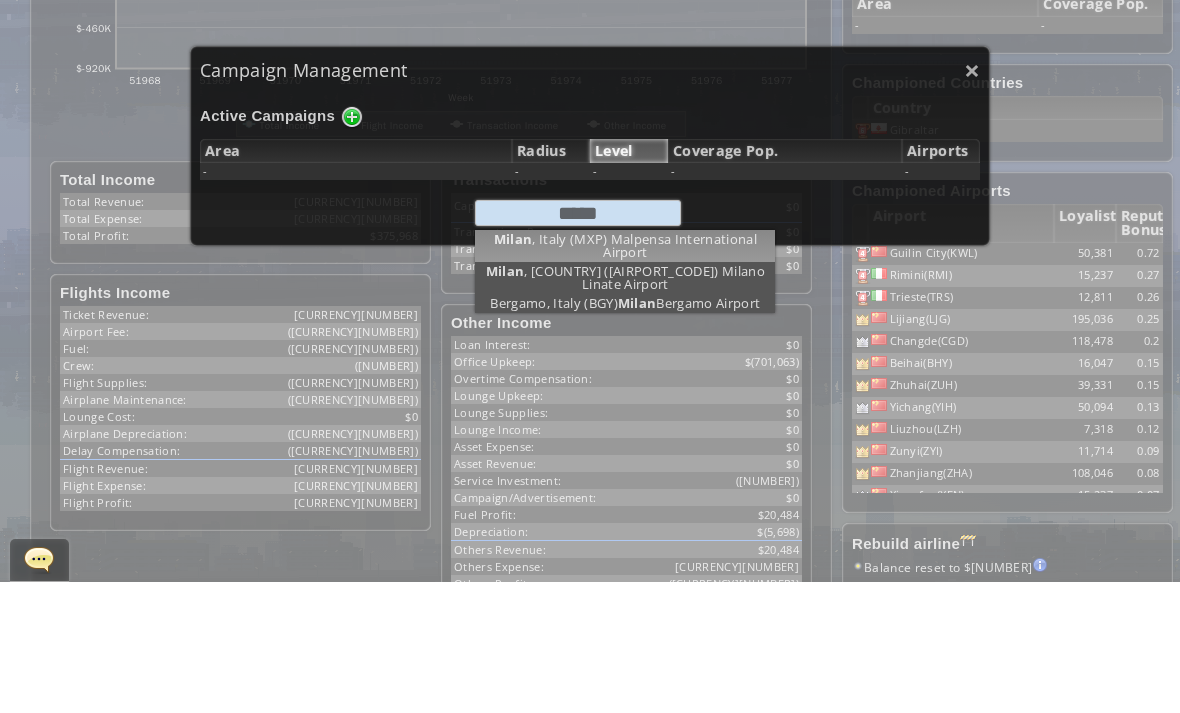 click on "×
Campaign Management
Active Campaigns
Area
Radius
Level
Coverage Pop.
Airports
- - - - -
*****
Milan , [COUNTRY] ([AIRPORT_CODE]) Malpensa International Airport Milan , [COUNTRY] ([AIRPORT_CODE]) Milano Linate Airport Bergamo, [COUNTRY] ([AIRPORT_CODE])  Milan  Bergamo Airport
This page can't load Google Maps correctly. Do you own this website? OK
Delegates Pool Gained by leveling up your airline. Airline grade is determined by reputation points. Delegates conduct various tasks, such as Flight negotiations, Country relationship improvements, Advertisement campaigns etc.
[NUMBER] [NUMBER] [NUMBER] [NUMBER] [NUMBER] [NUMBER] [NUMBER] [NUMBER] [NUMBER] [NUMBER] [NUMBER] [NUMBER] [NUMBER] [NUMBER] [NUMBER] [NUMBER] [NUMBER]
Campaign Details
Radius:
[NUMBER] km" at bounding box center (590, 277) 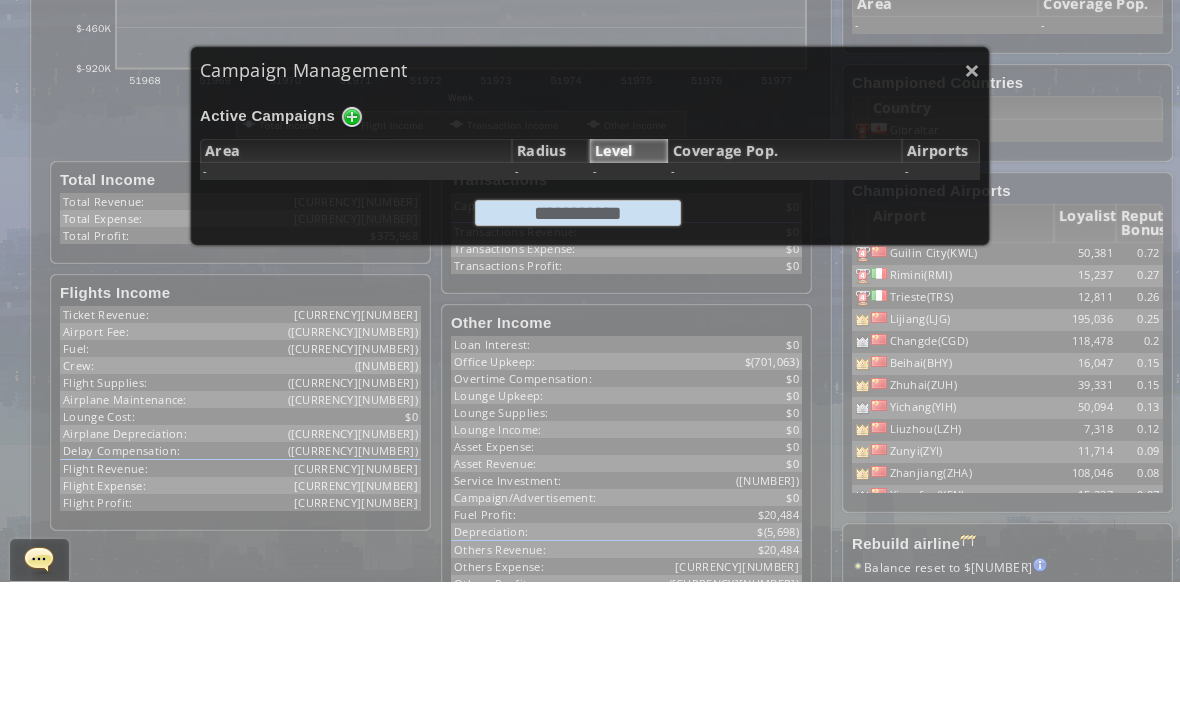 scroll, scrollTop: 65, scrollLeft: 0, axis: vertical 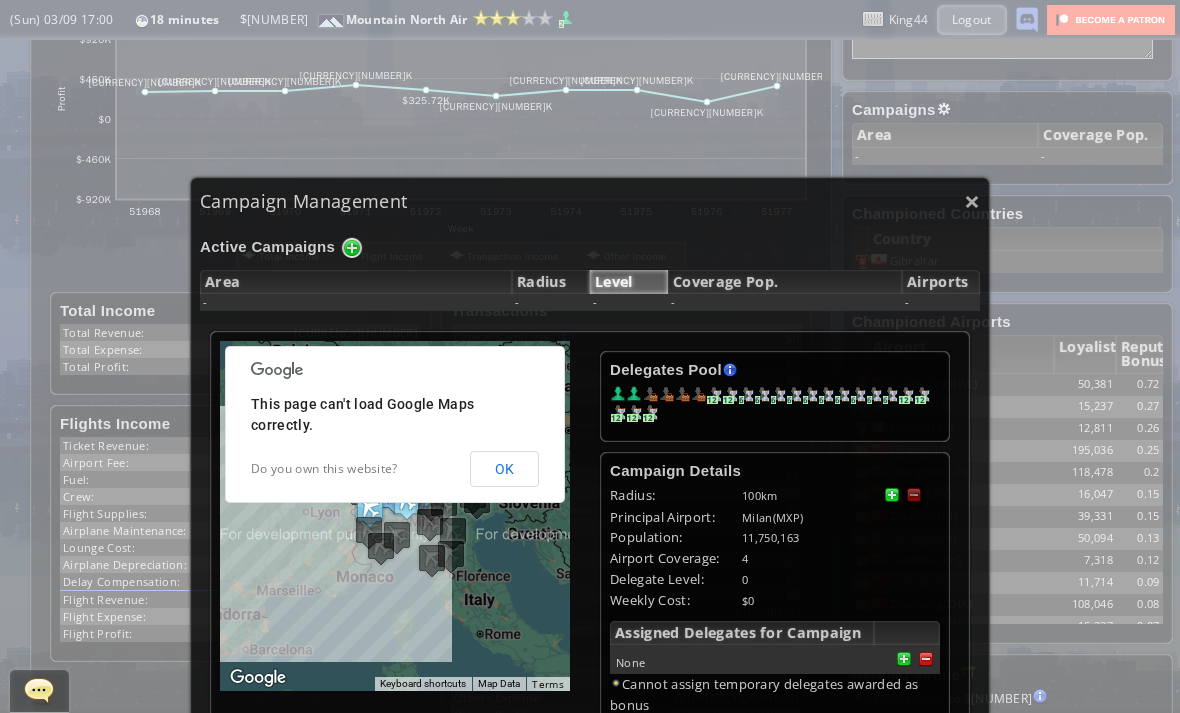 click at bounding box center [907, 633] 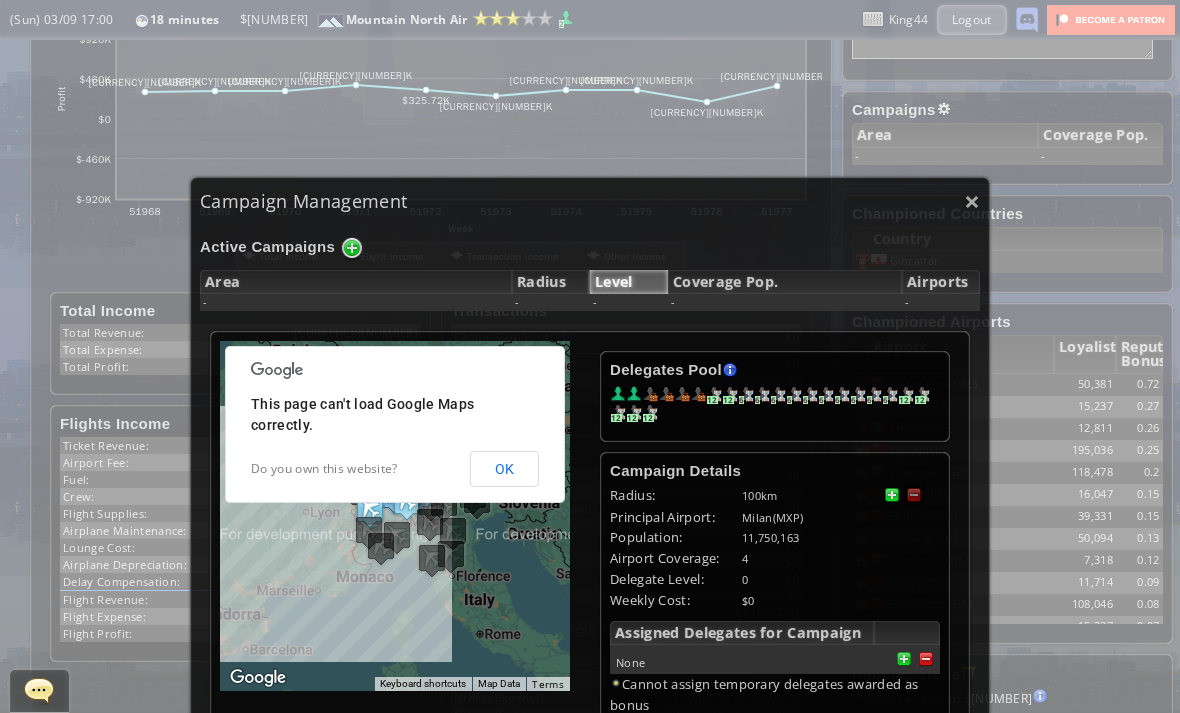 click at bounding box center (926, 659) 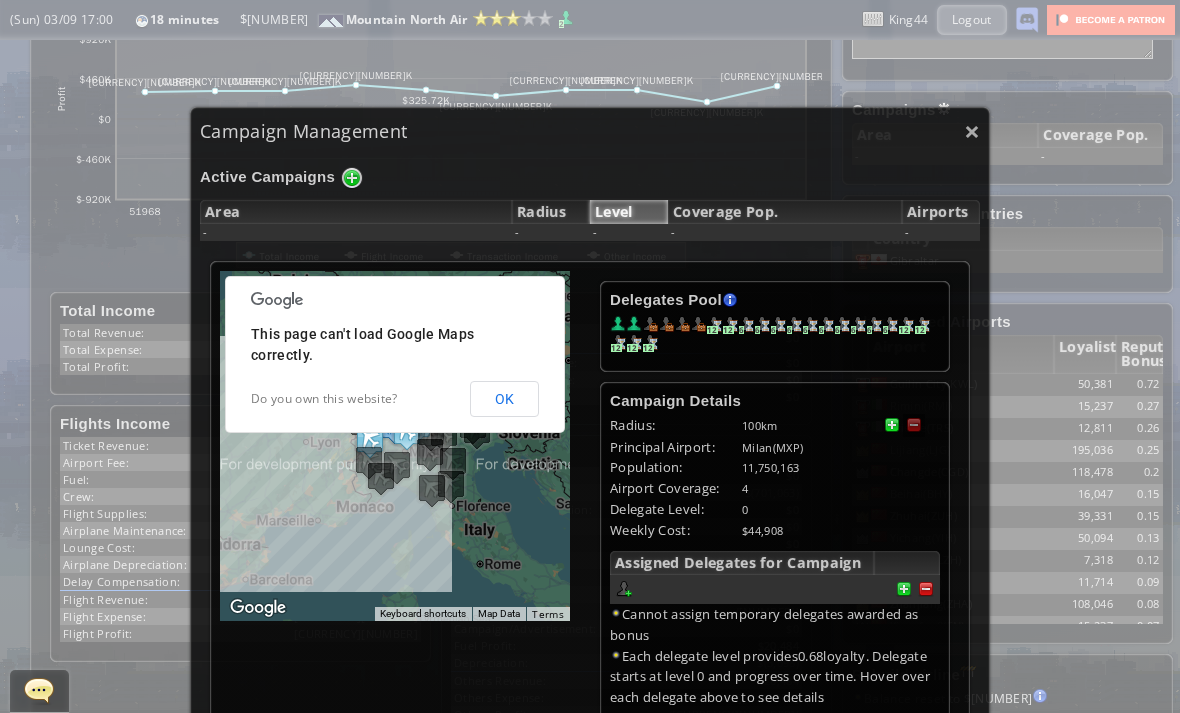 scroll, scrollTop: 91, scrollLeft: 0, axis: vertical 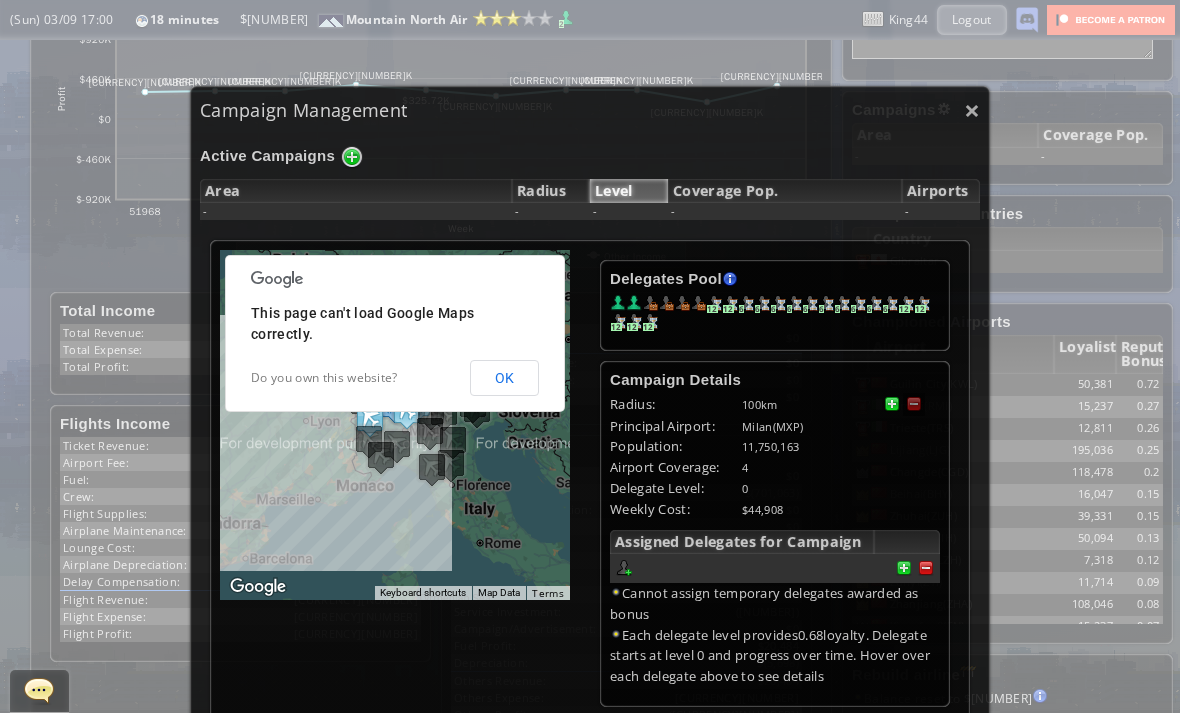 click at bounding box center [926, 568] 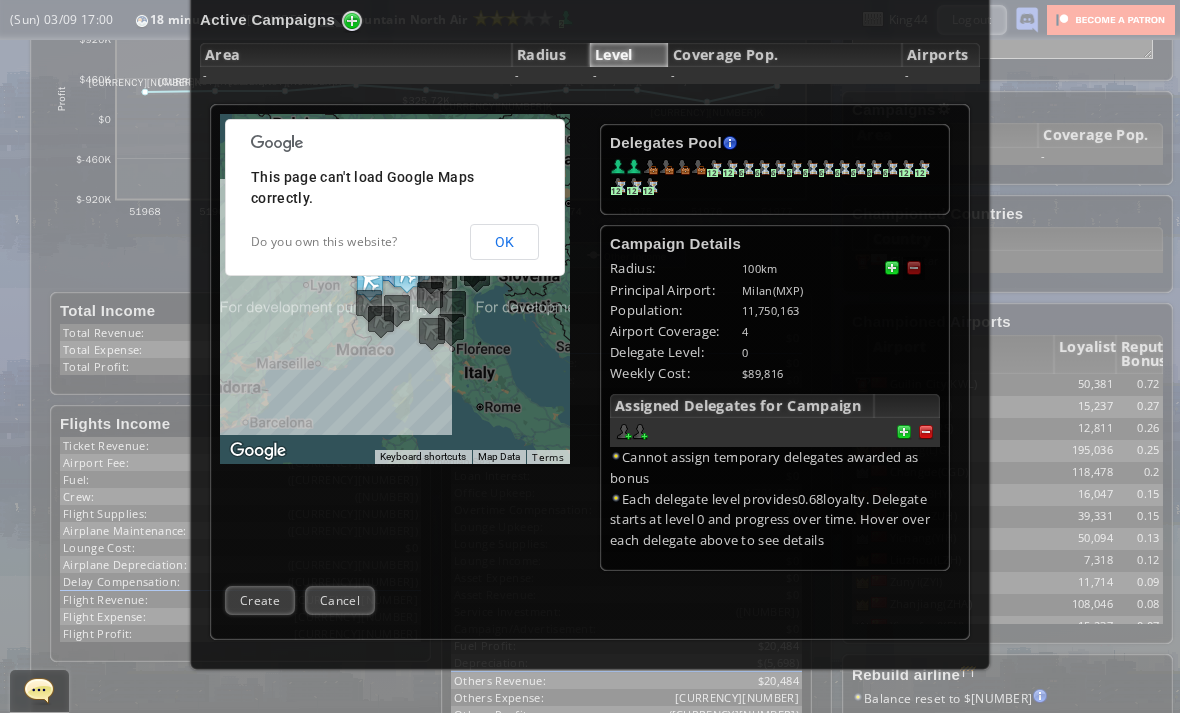 scroll, scrollTop: 228, scrollLeft: 0, axis: vertical 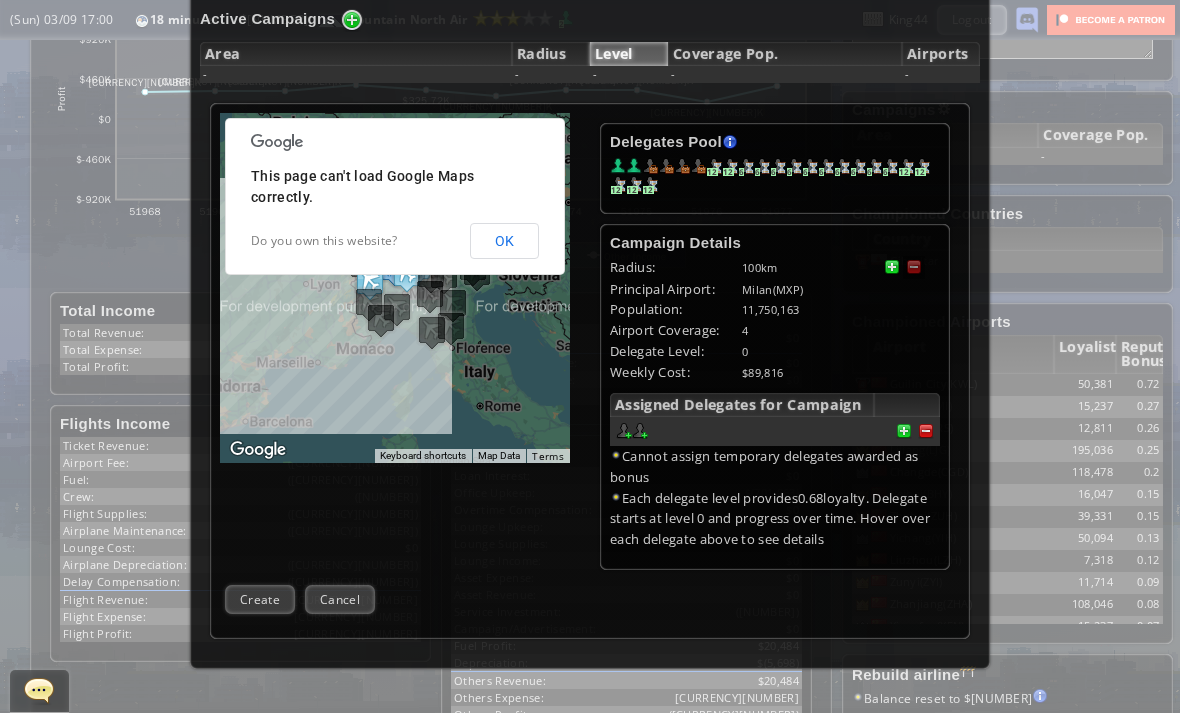 click on "Create" at bounding box center [260, 599] 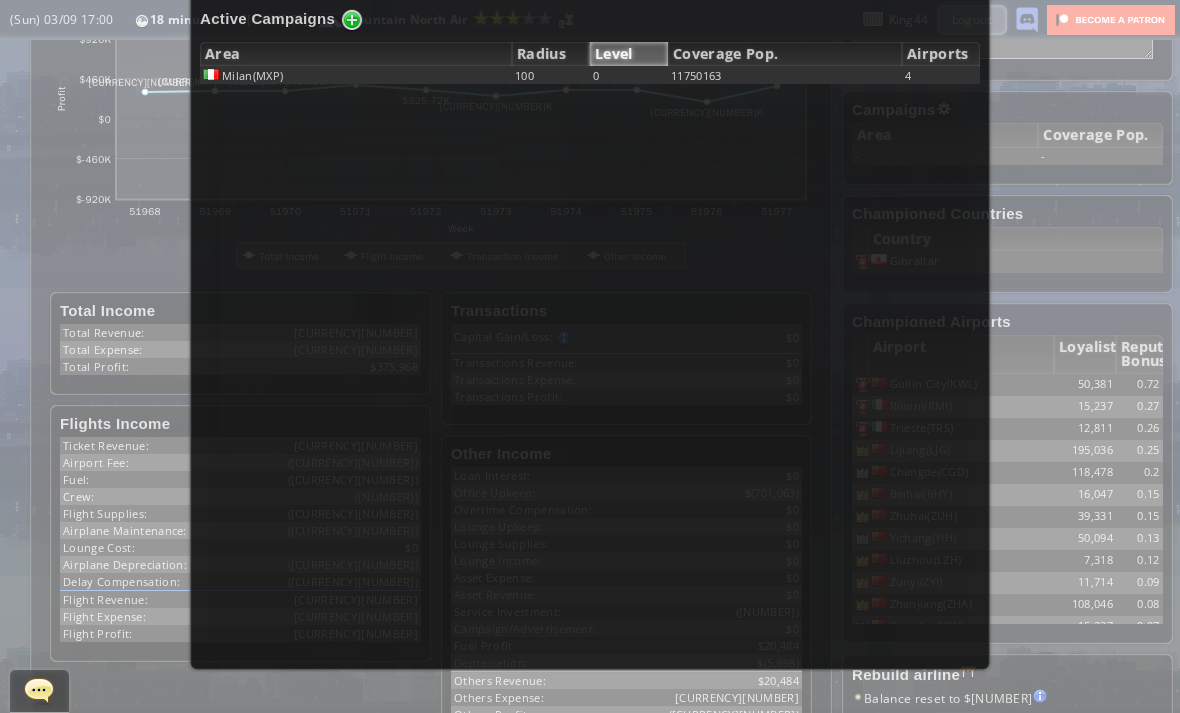 scroll, scrollTop: 0, scrollLeft: 0, axis: both 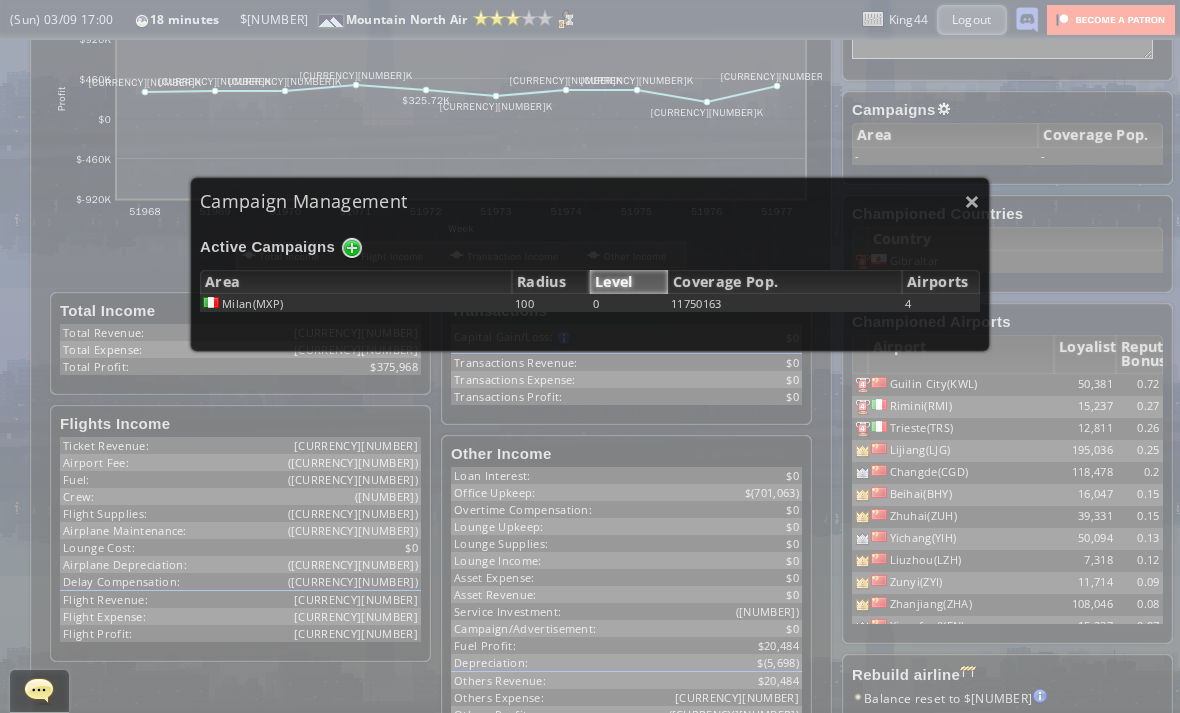 click on "×" at bounding box center [972, 201] 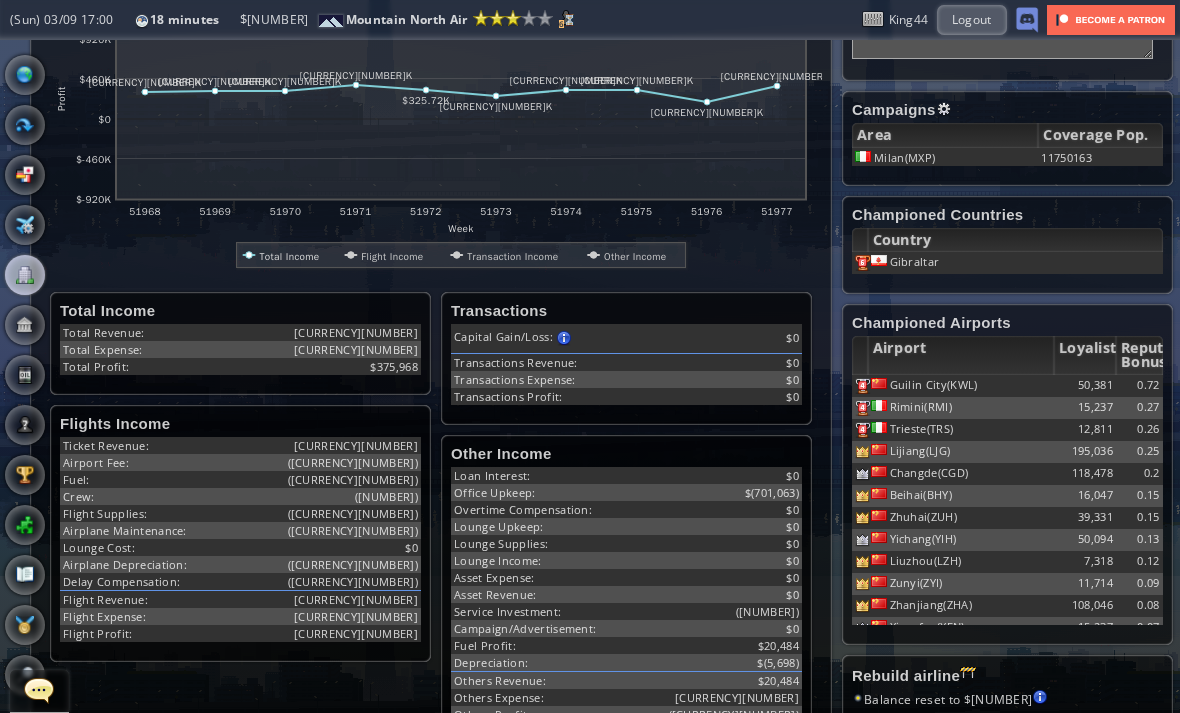 click at bounding box center (25, 75) 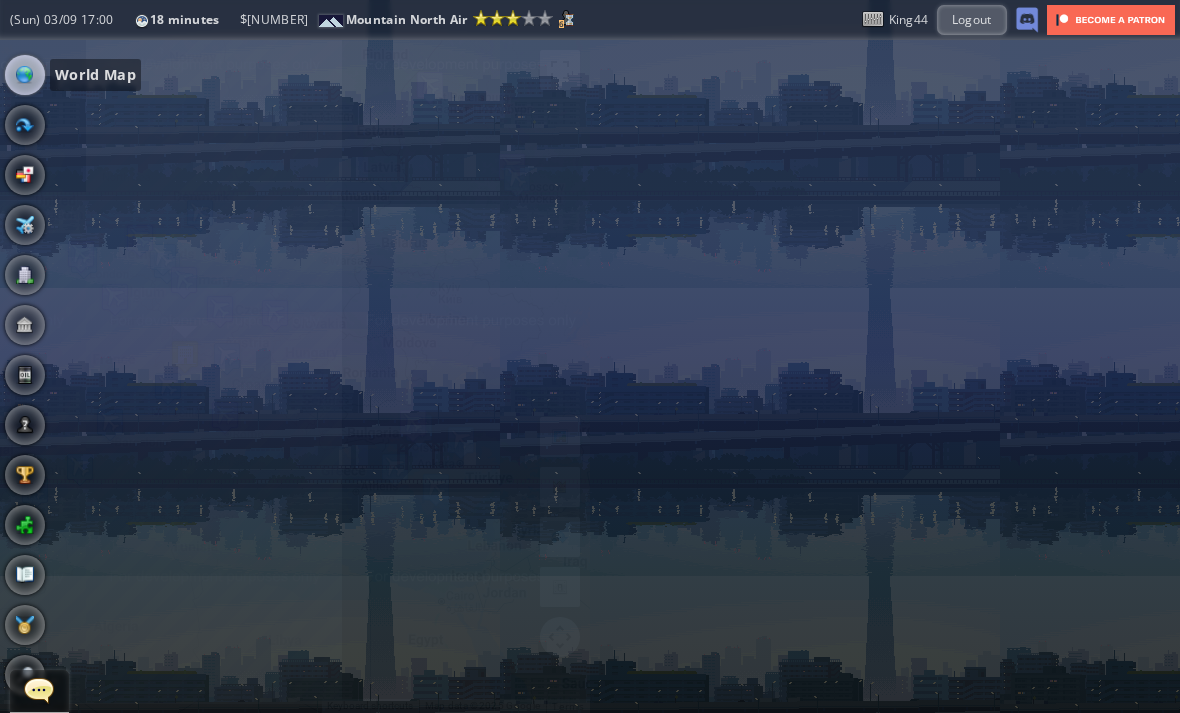 scroll, scrollTop: 0, scrollLeft: 0, axis: both 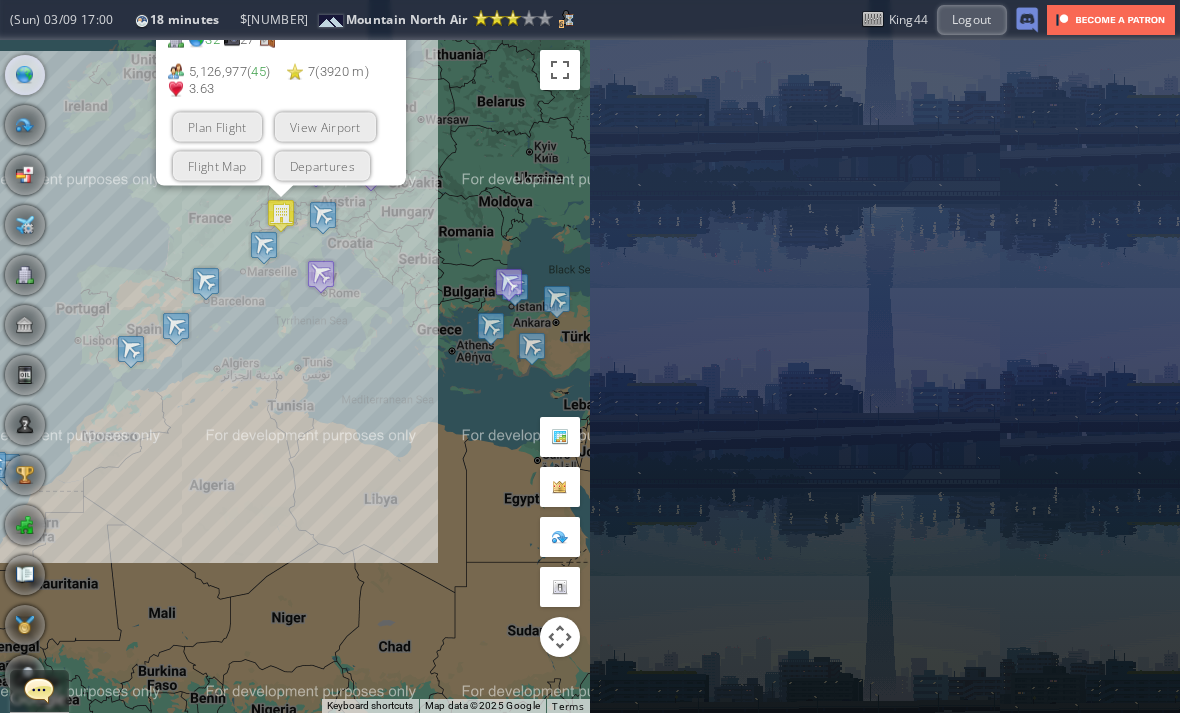 click on "View Airport" at bounding box center [325, 126] 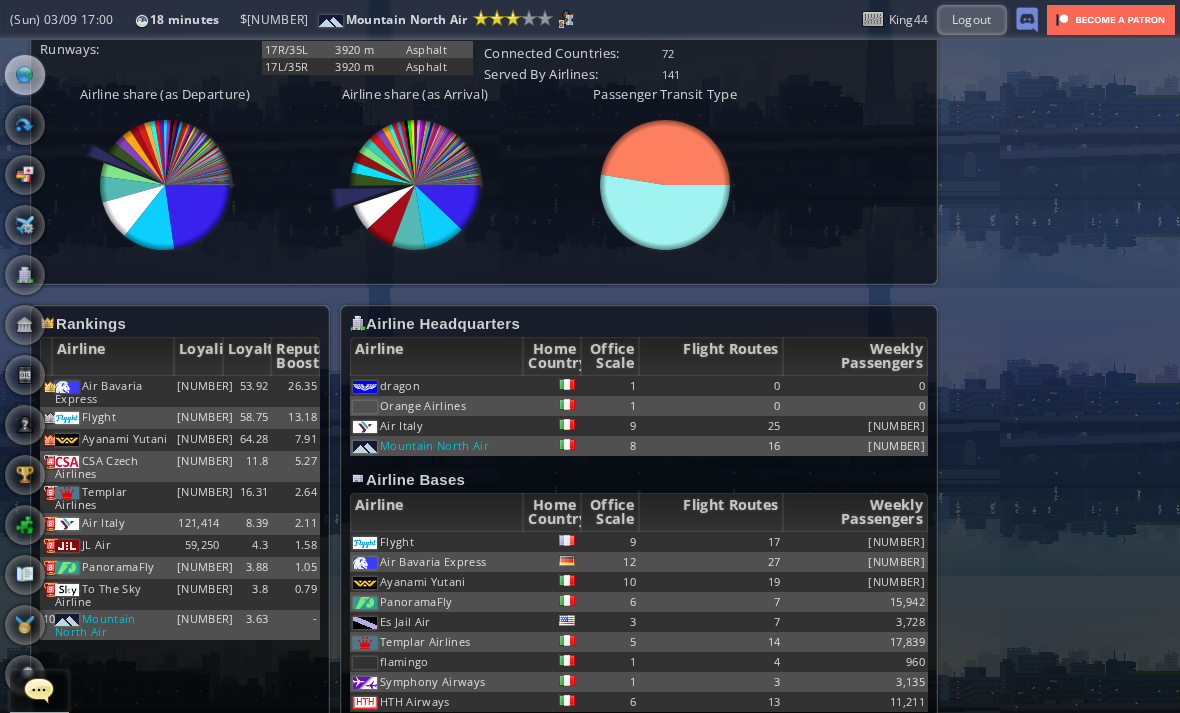 scroll, scrollTop: 900, scrollLeft: 0, axis: vertical 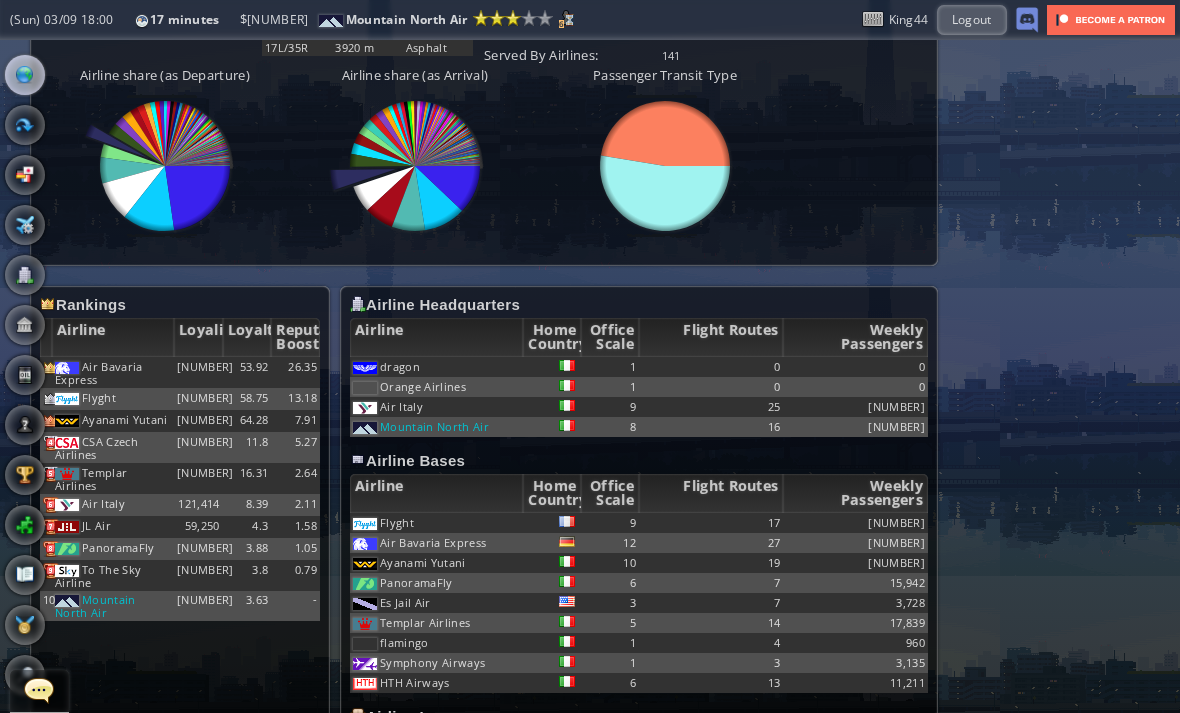 click at bounding box center (25, 75) 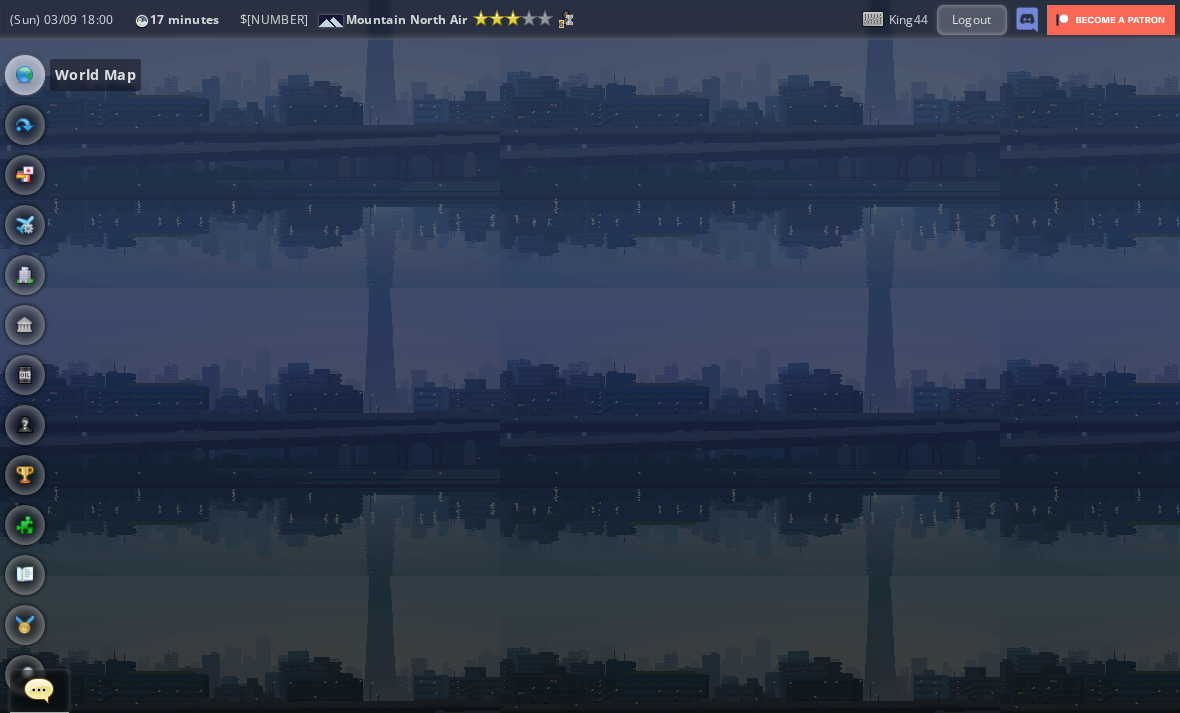 scroll, scrollTop: 0, scrollLeft: 0, axis: both 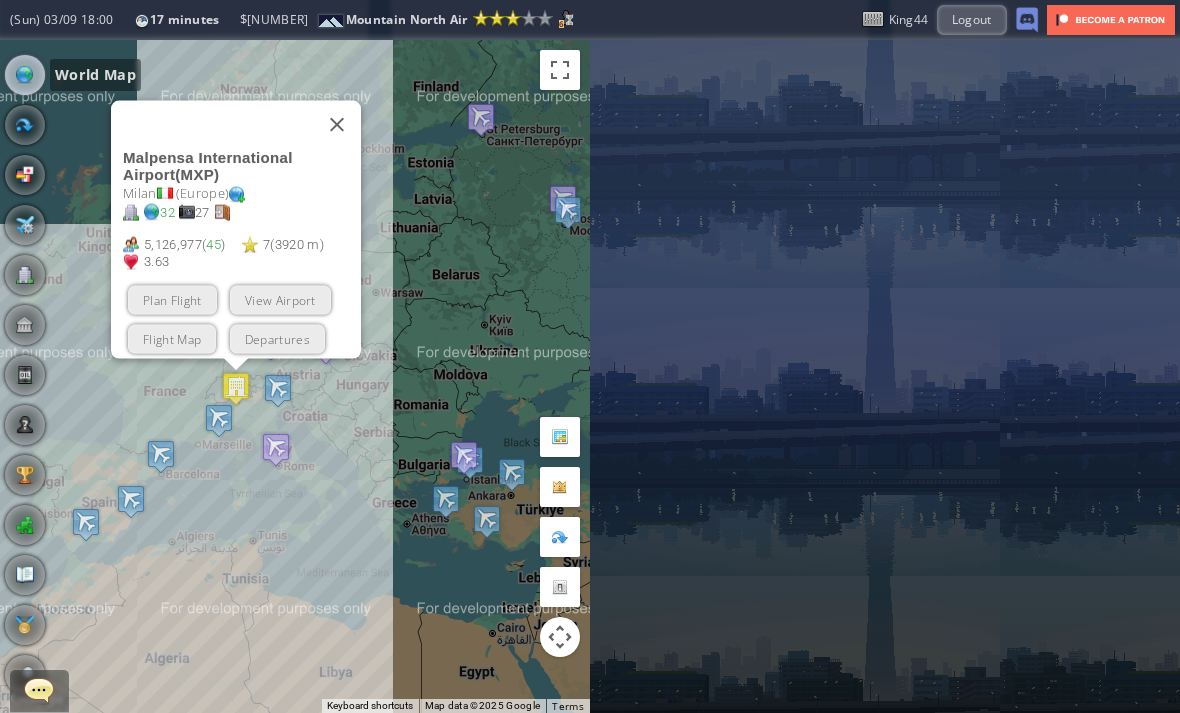 click at bounding box center (337, 124) 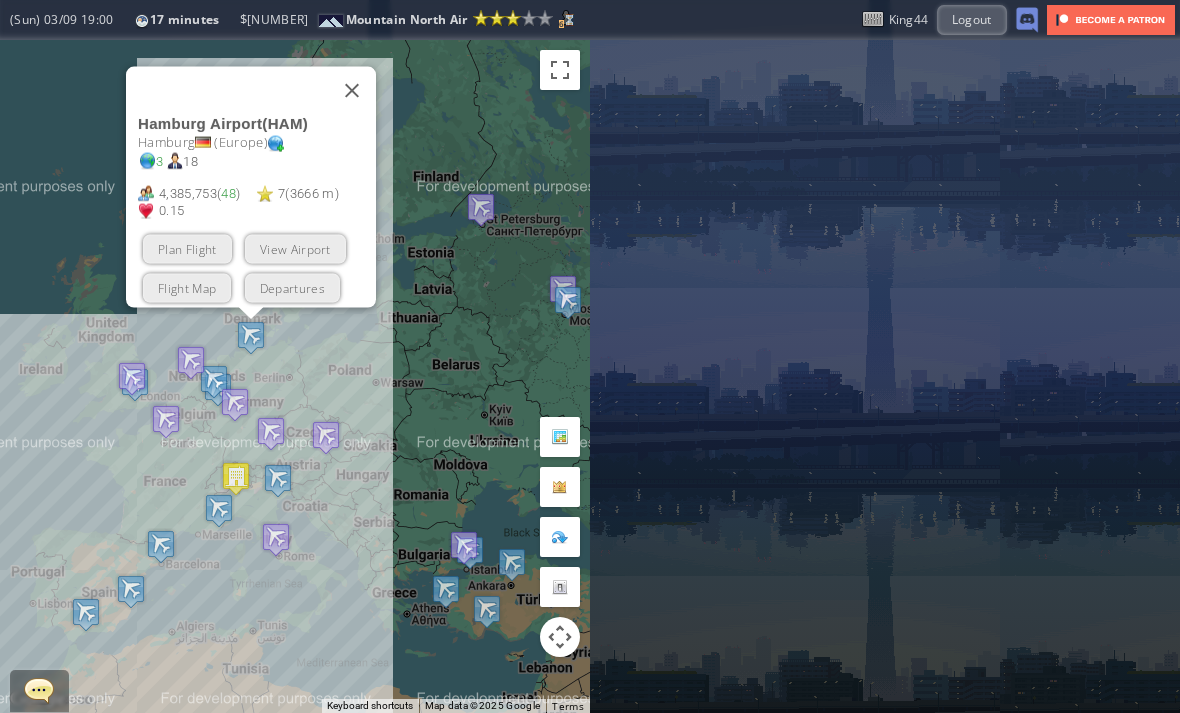 click on "Logout" at bounding box center (972, 19) 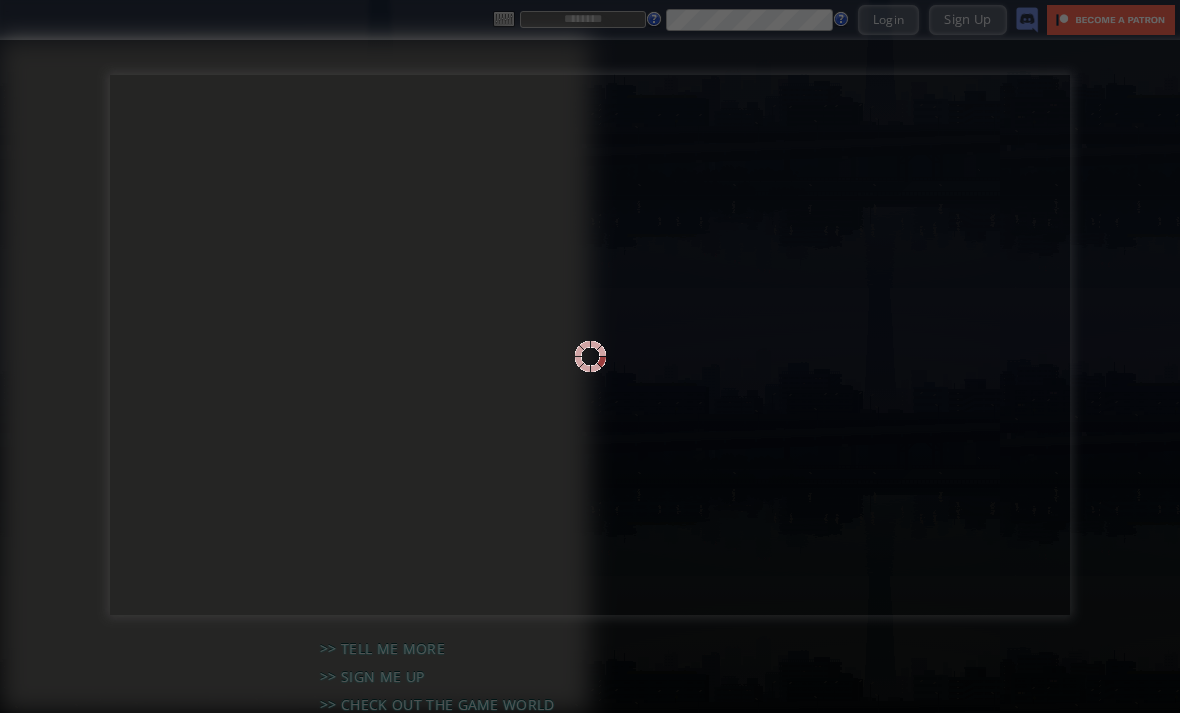 scroll, scrollTop: 0, scrollLeft: 0, axis: both 